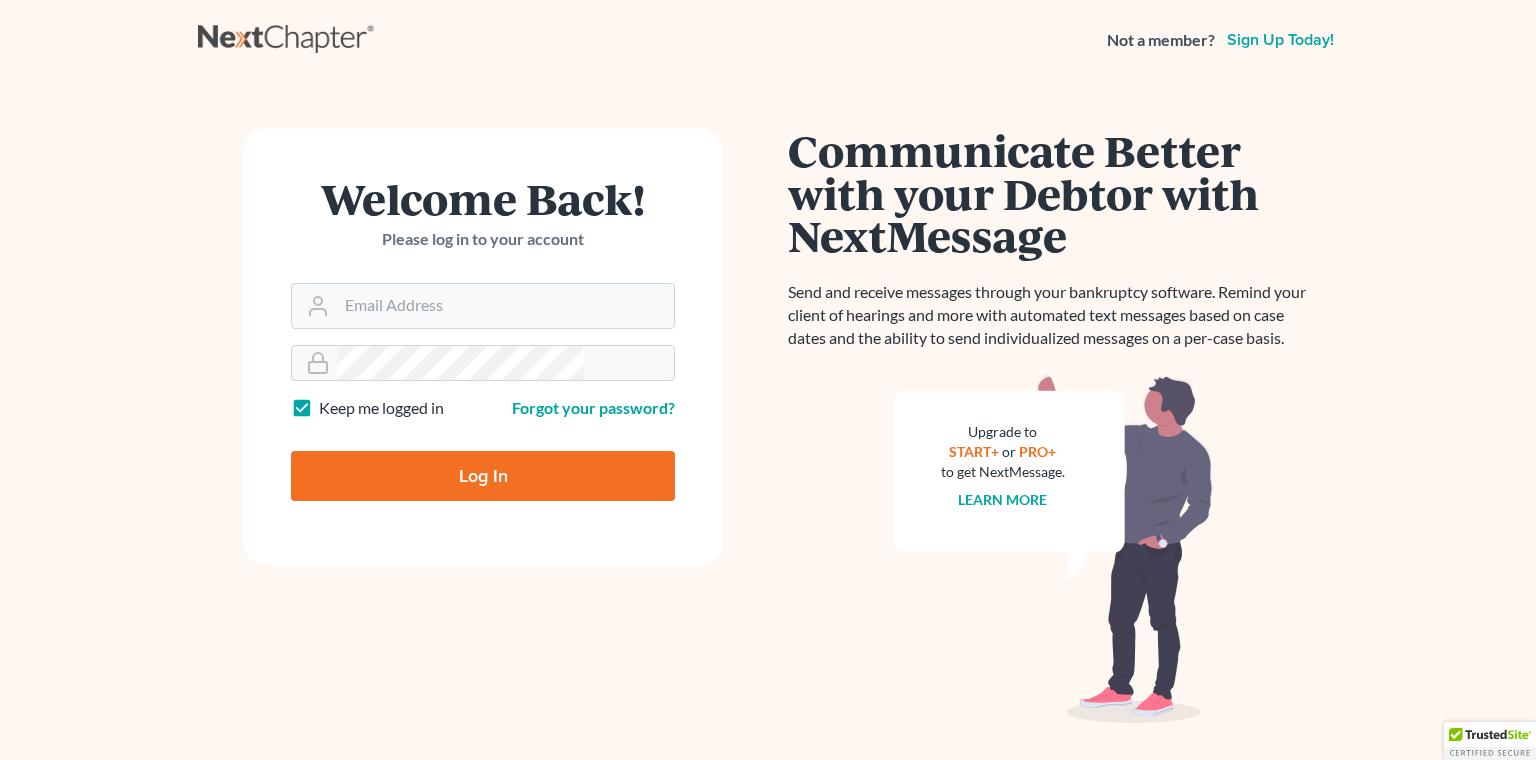 scroll, scrollTop: 0, scrollLeft: 0, axis: both 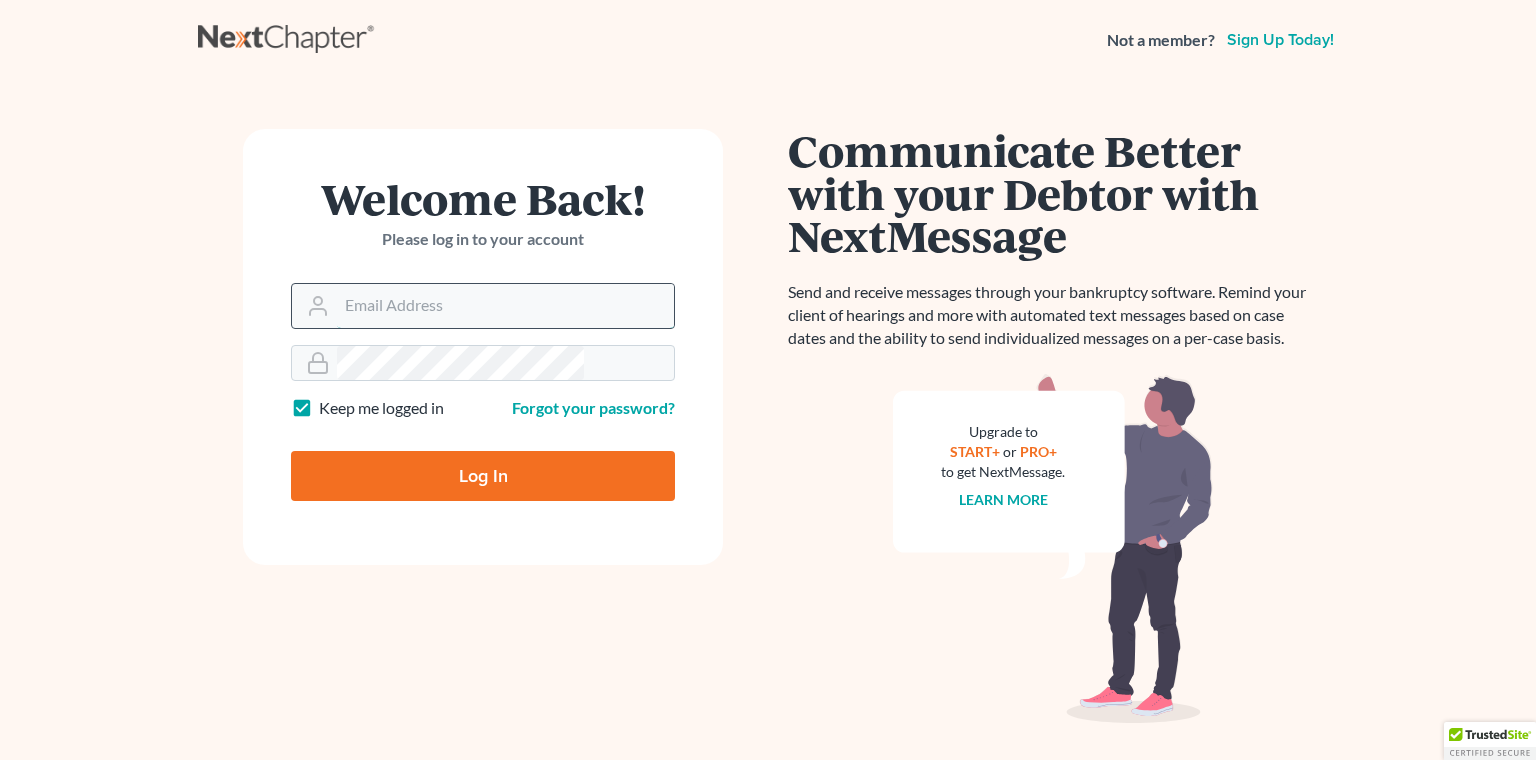 click on "Email Address" at bounding box center [505, 306] 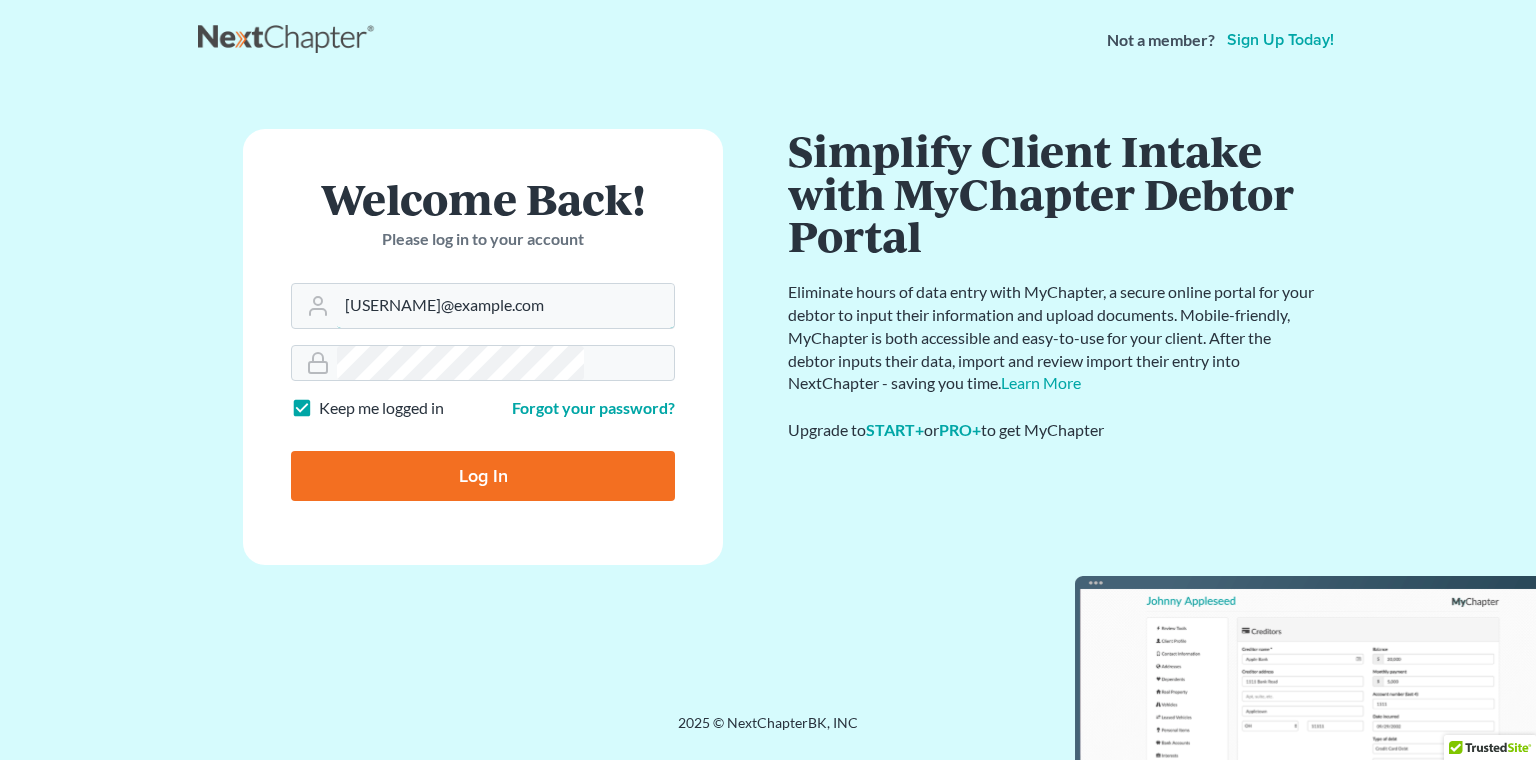 type on "[USERNAME]@example.com" 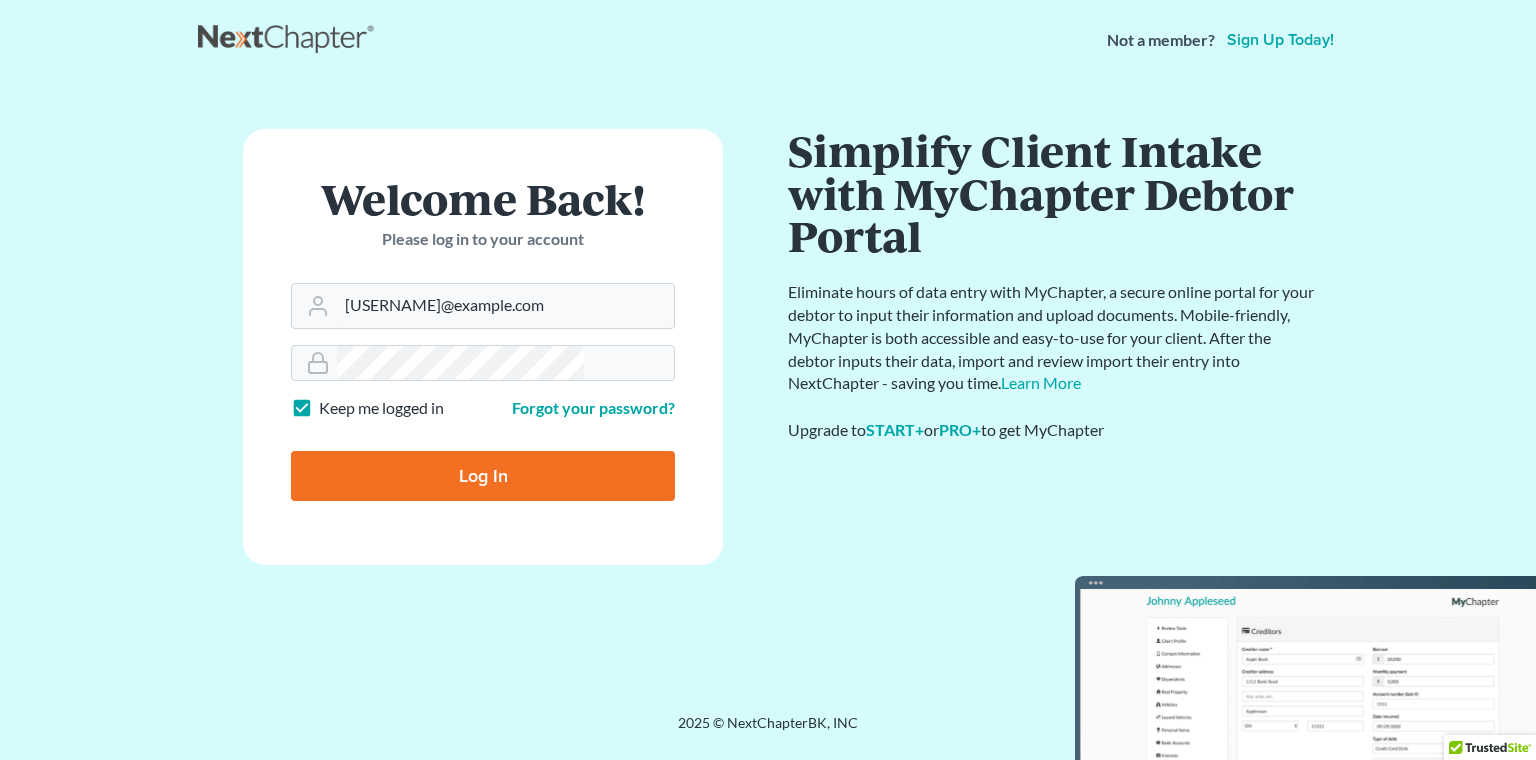 click on "Log In" at bounding box center (483, 476) 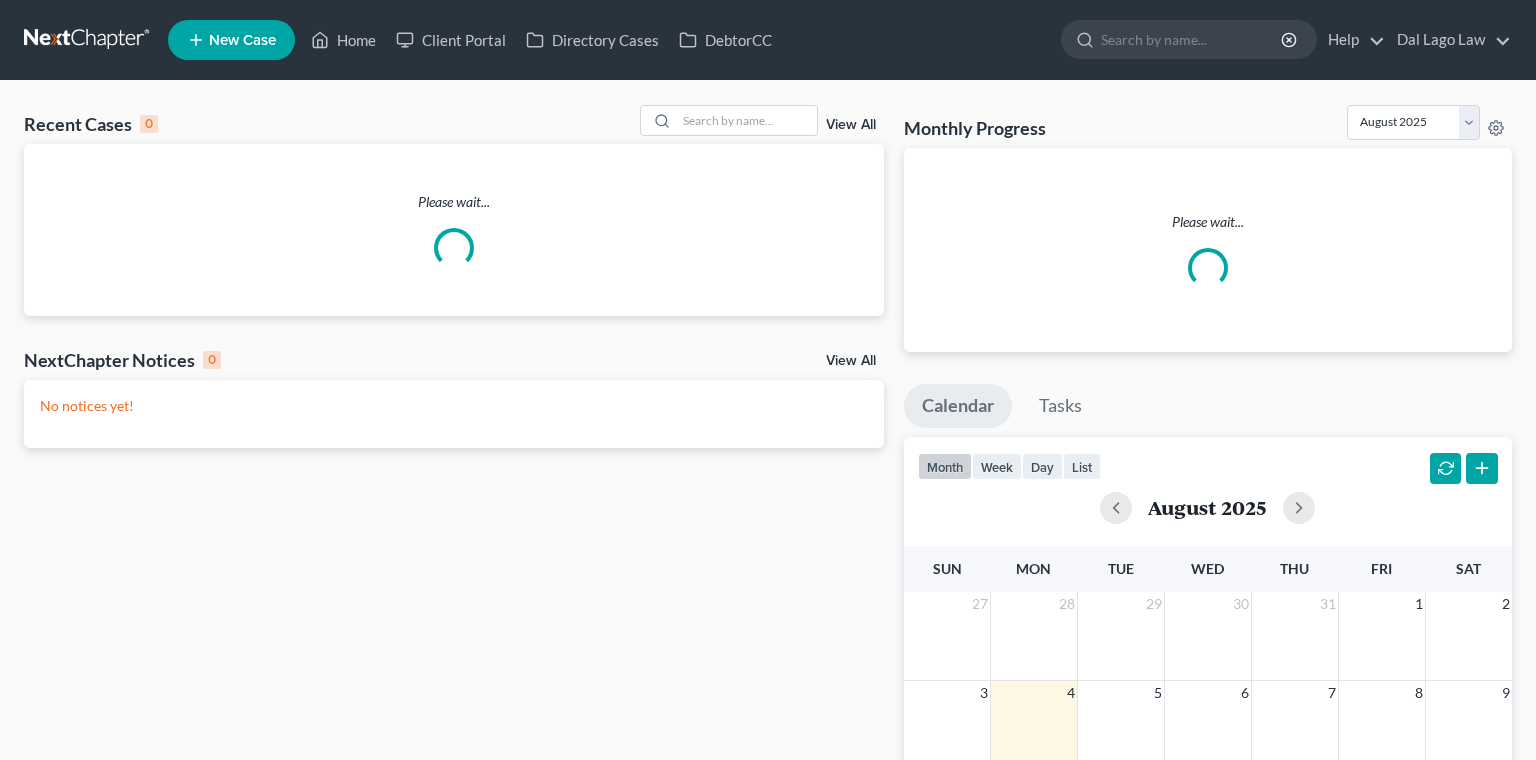 scroll, scrollTop: 0, scrollLeft: 0, axis: both 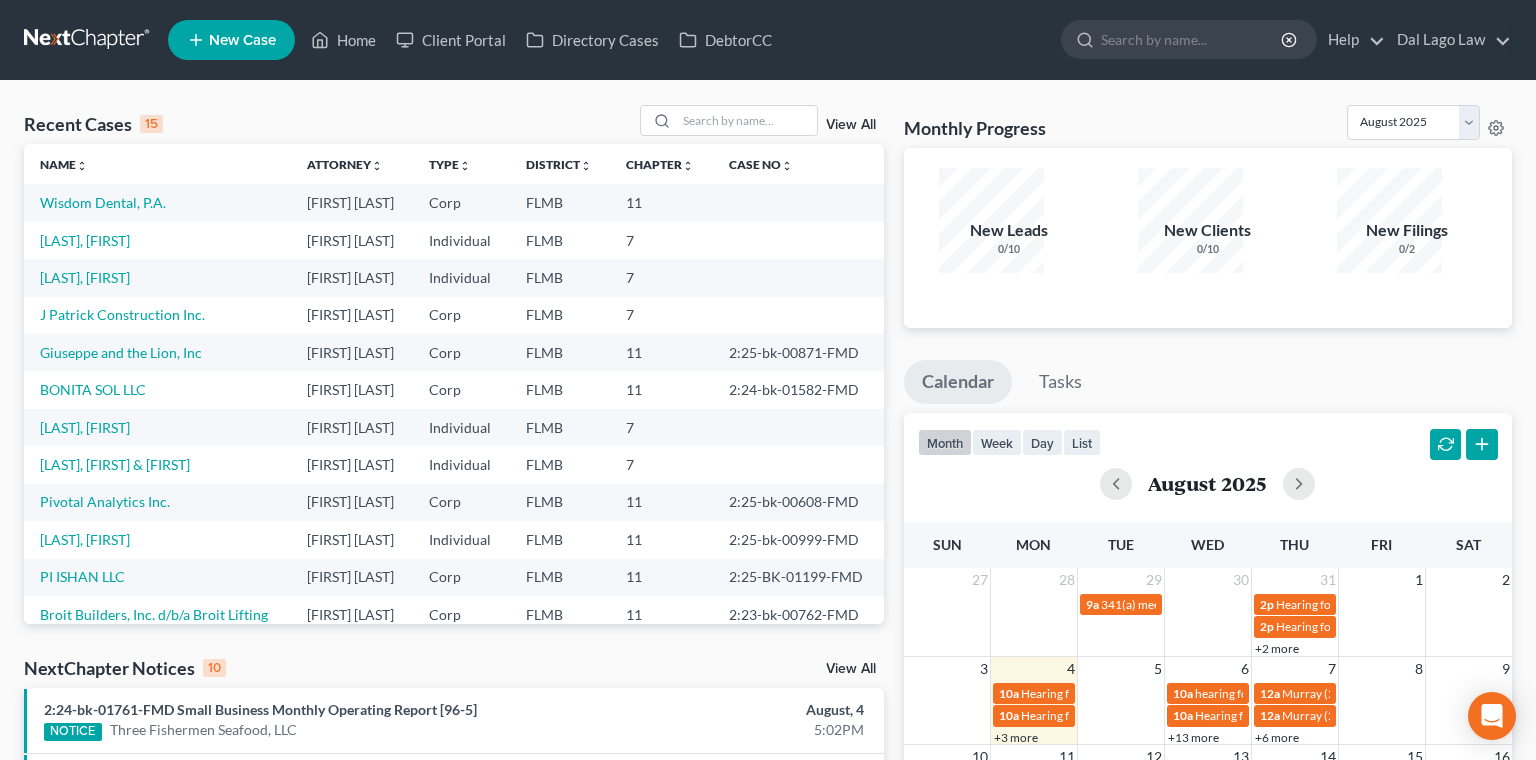 click on "[LAST], [FIRST]" at bounding box center (157, 427) 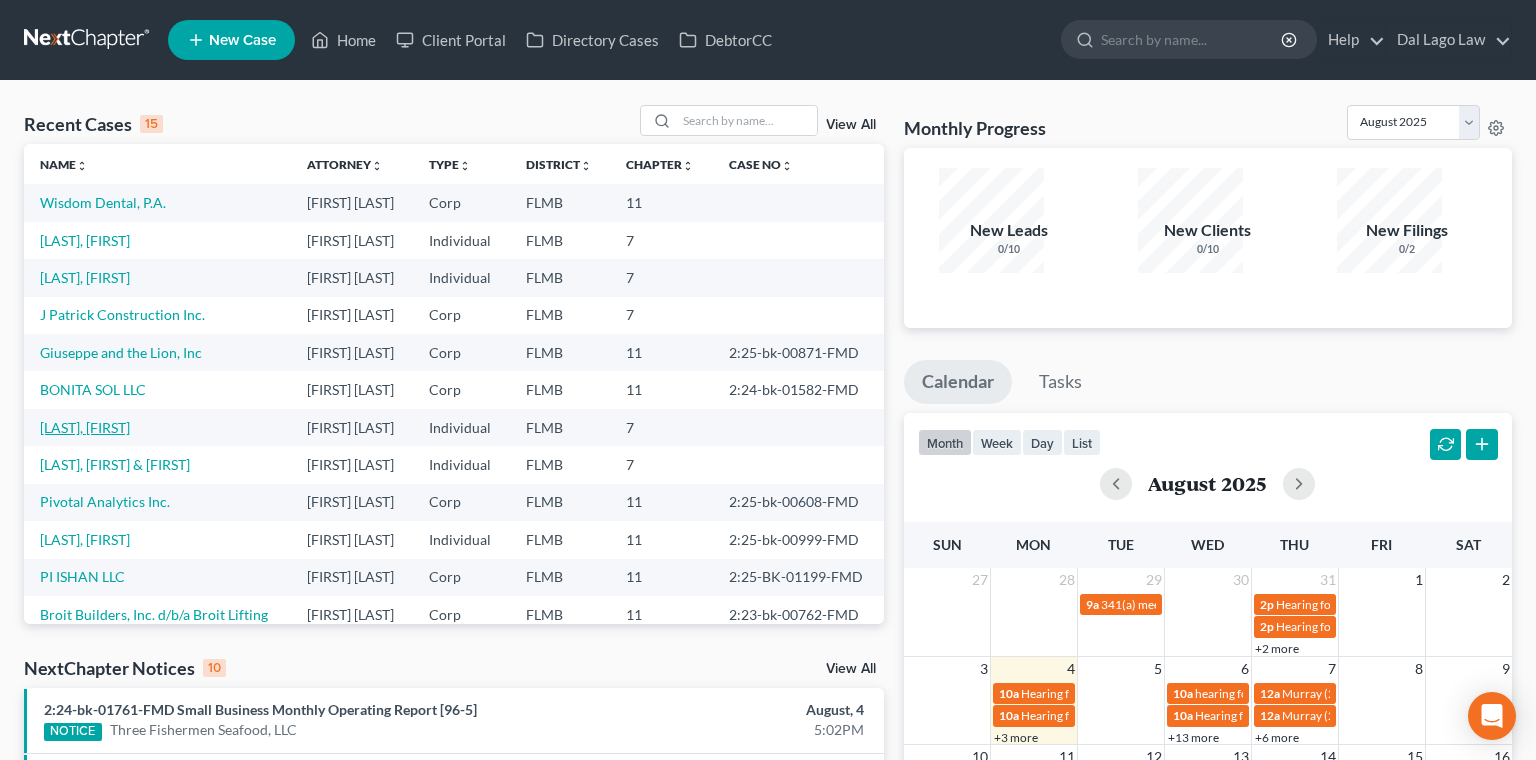 click on "[LAST], [FIRST]" at bounding box center (85, 427) 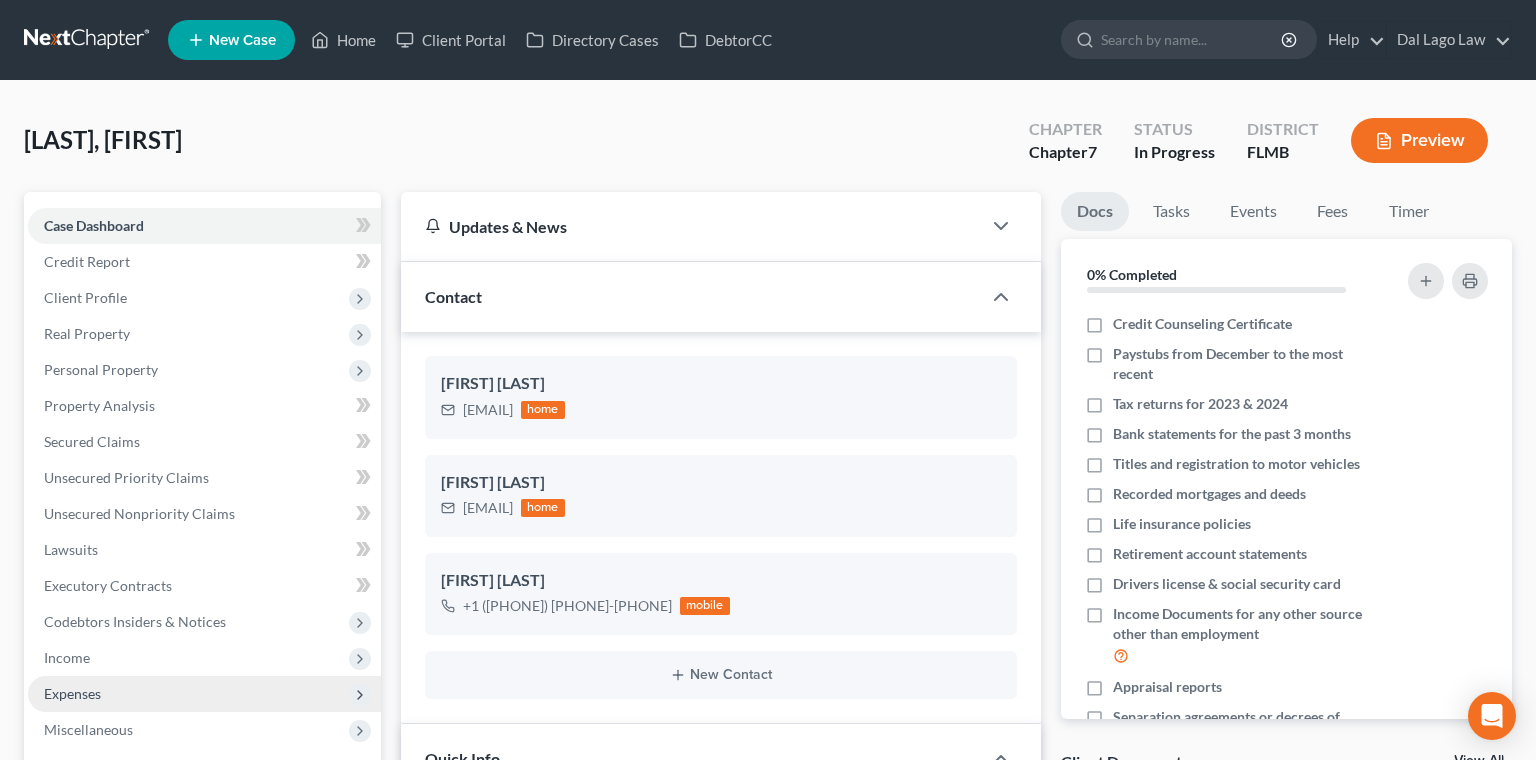 click on "Expenses" at bounding box center [72, 693] 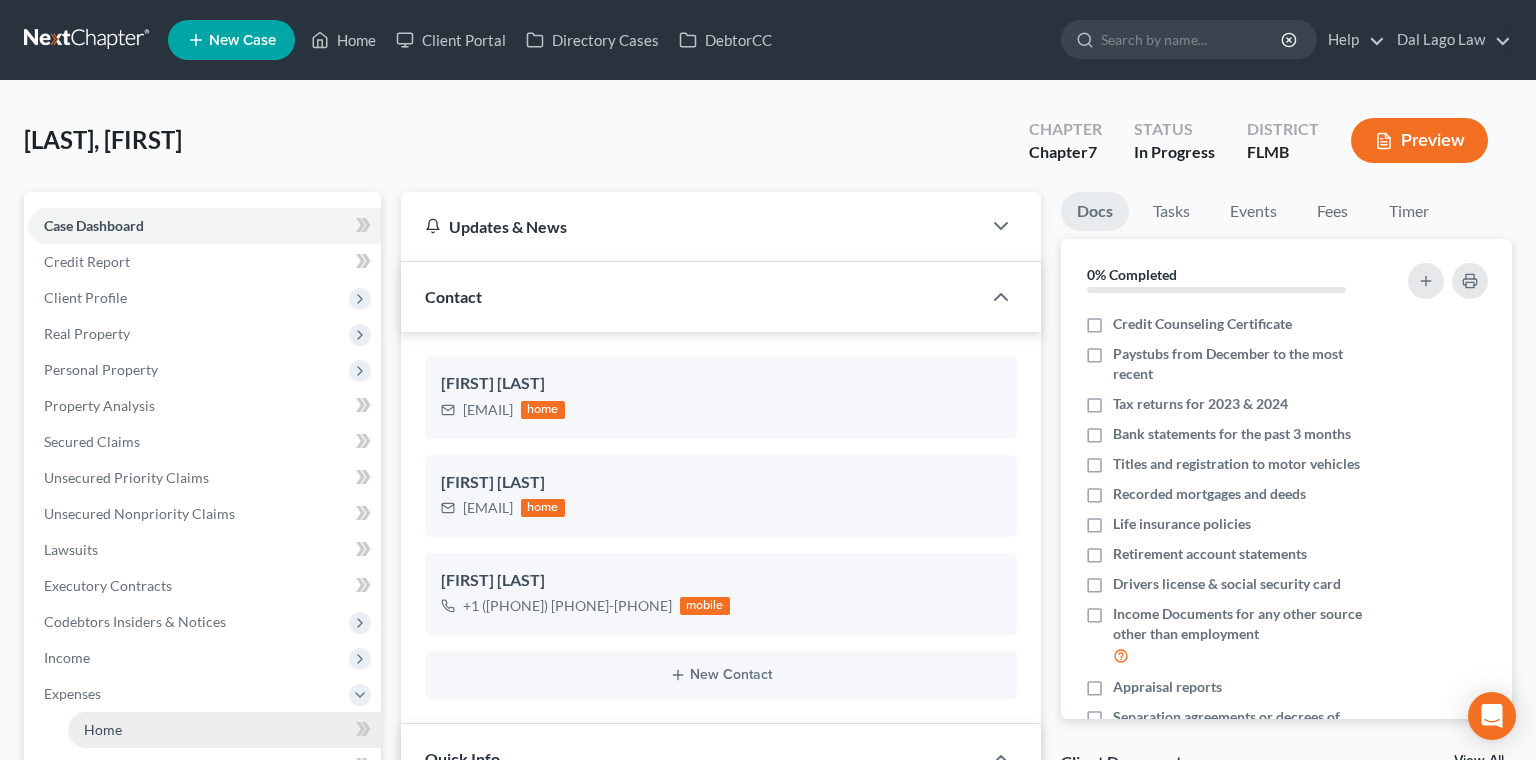 click on "Home" at bounding box center [103, 729] 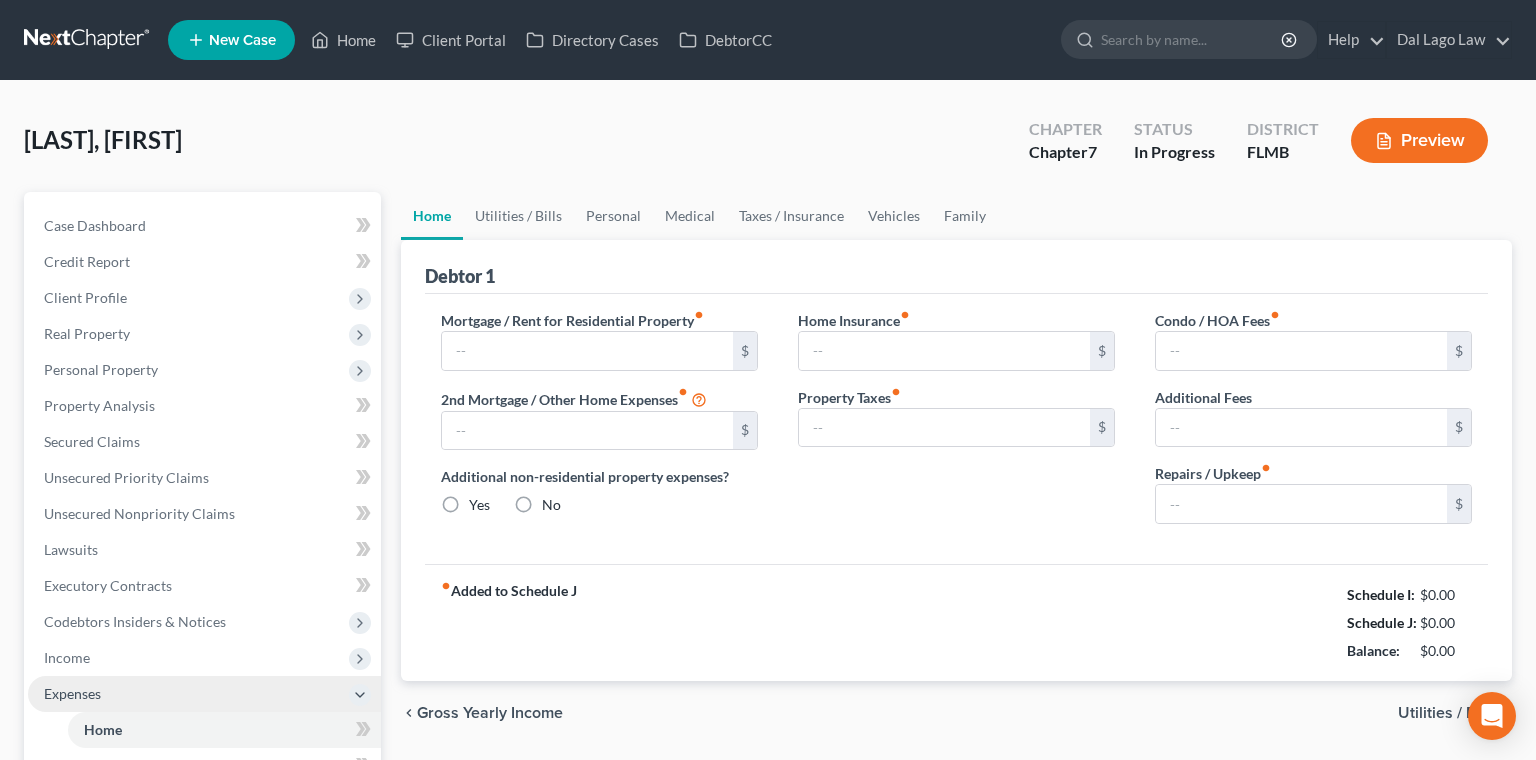 type on "1,530.00" 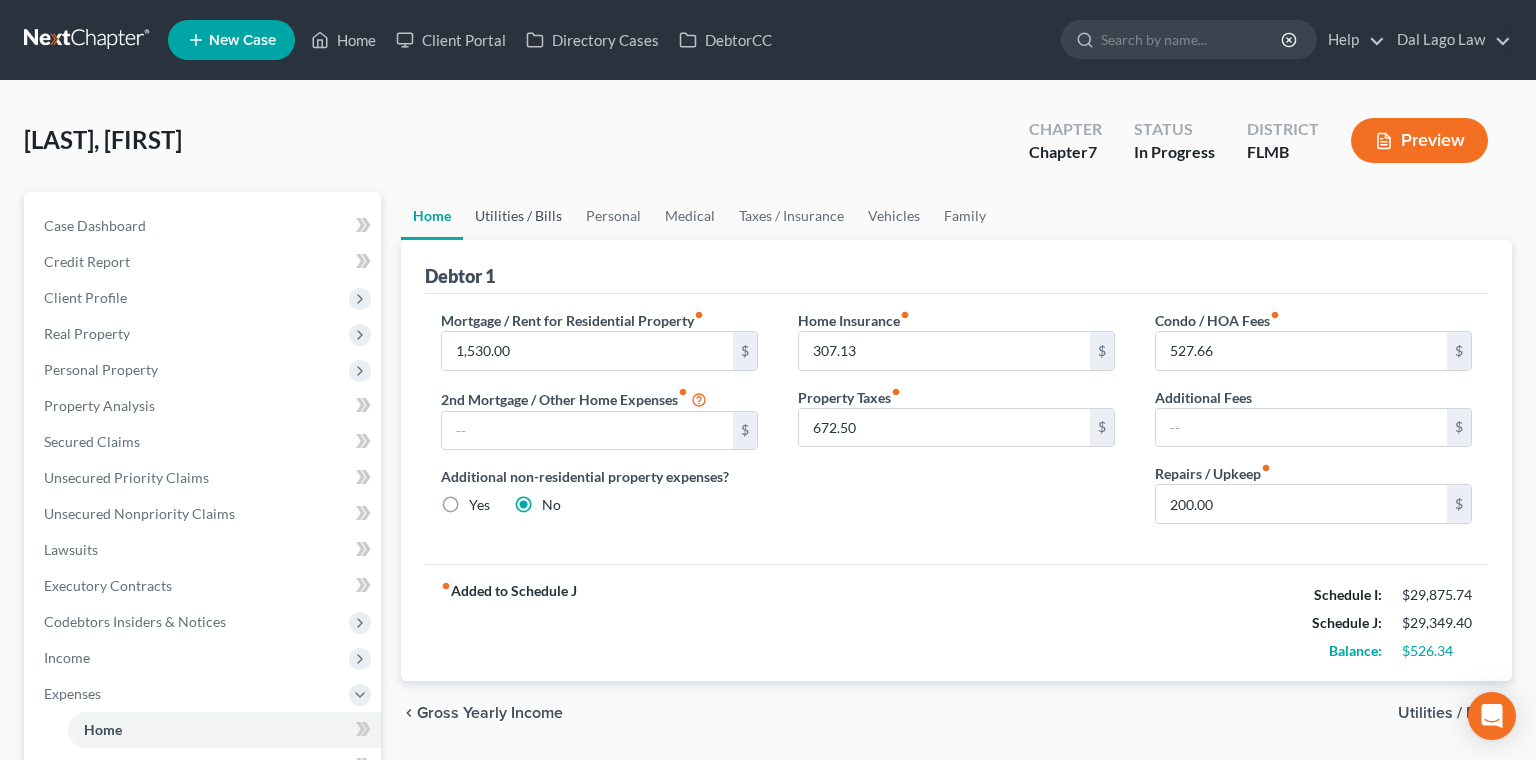 click on "Utilities / Bills" at bounding box center [518, 216] 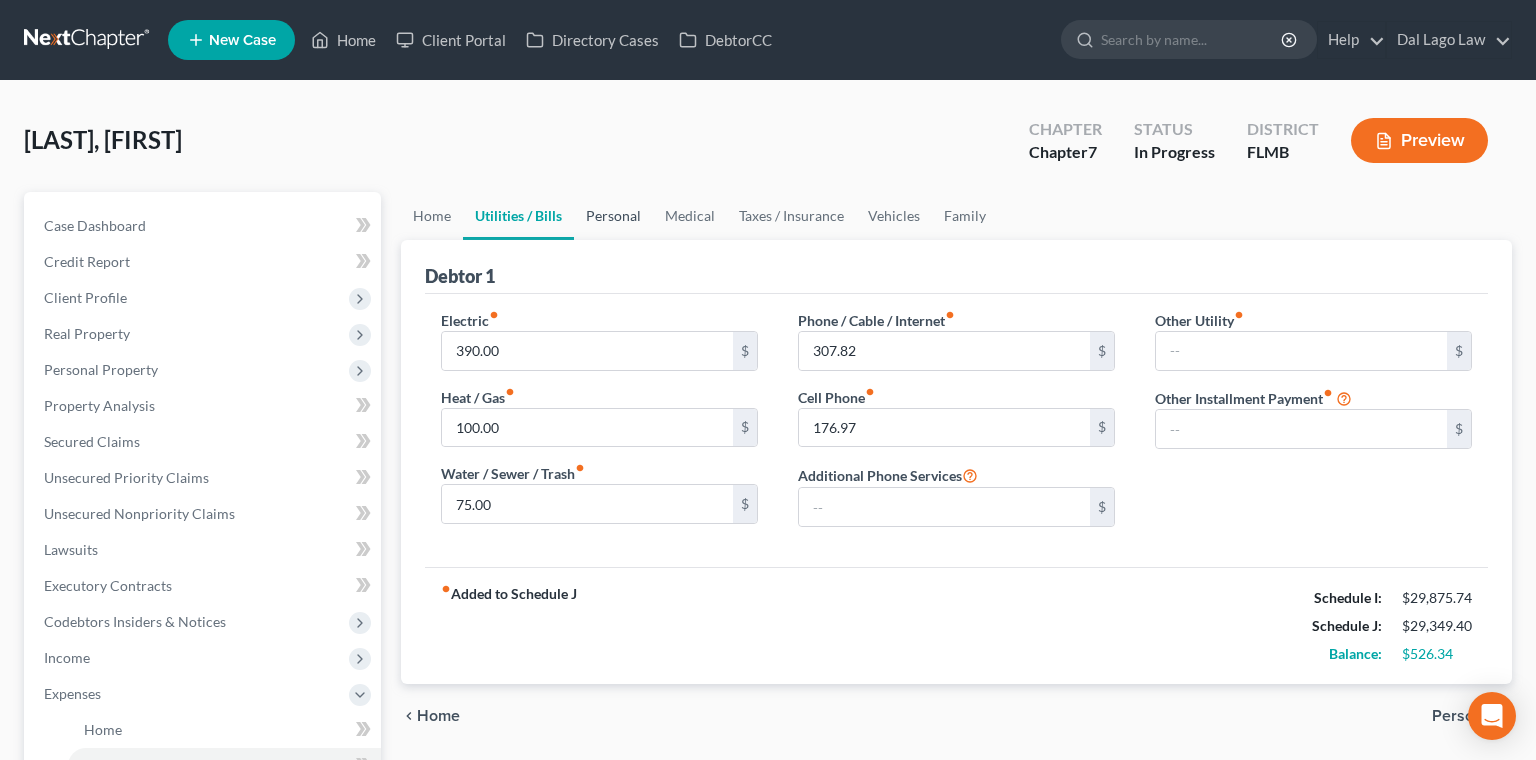 click on "Personal" at bounding box center (613, 216) 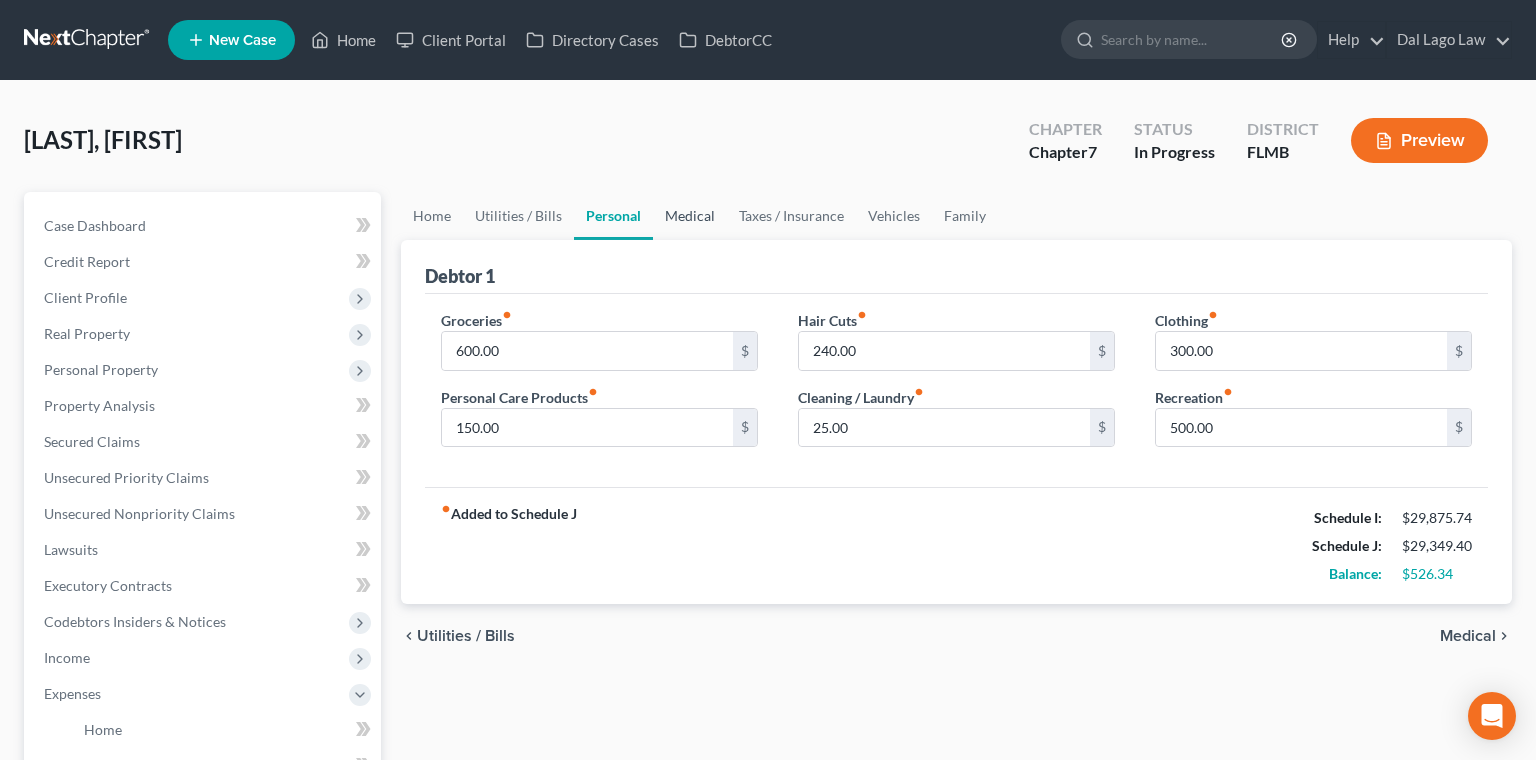 click on "Medical" at bounding box center [690, 216] 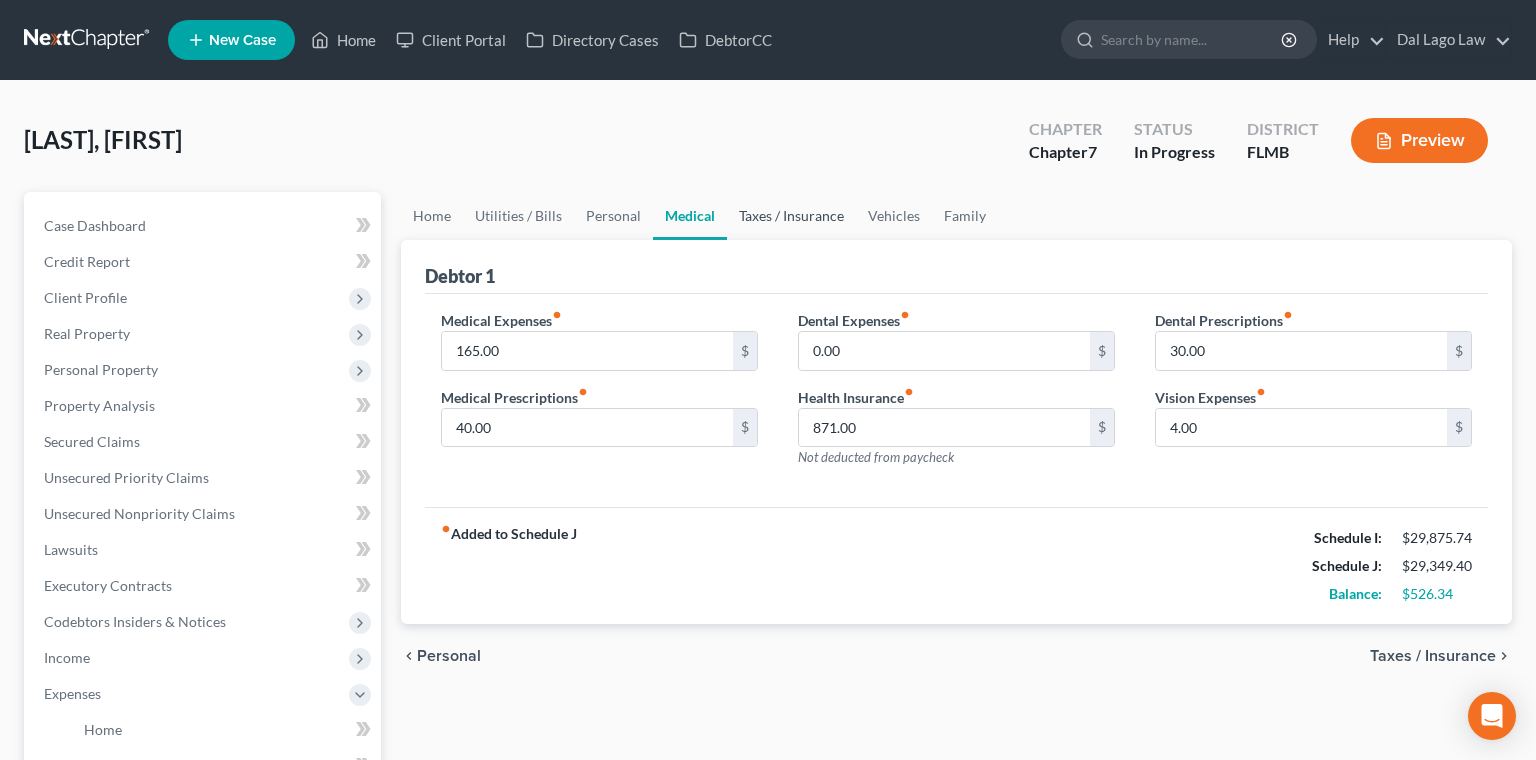 click on "Taxes / Insurance" at bounding box center [791, 216] 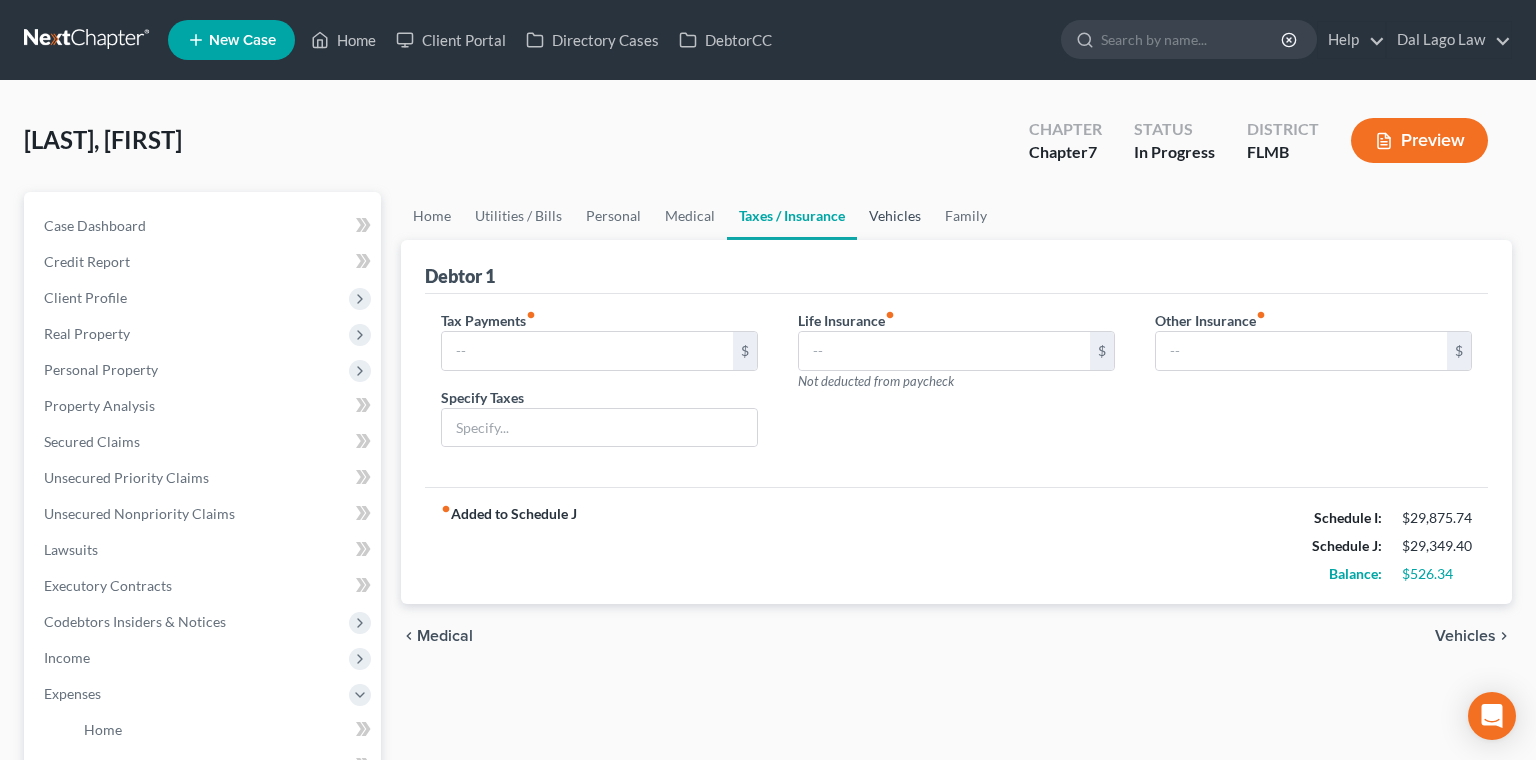 click on "Vehicles" at bounding box center [895, 216] 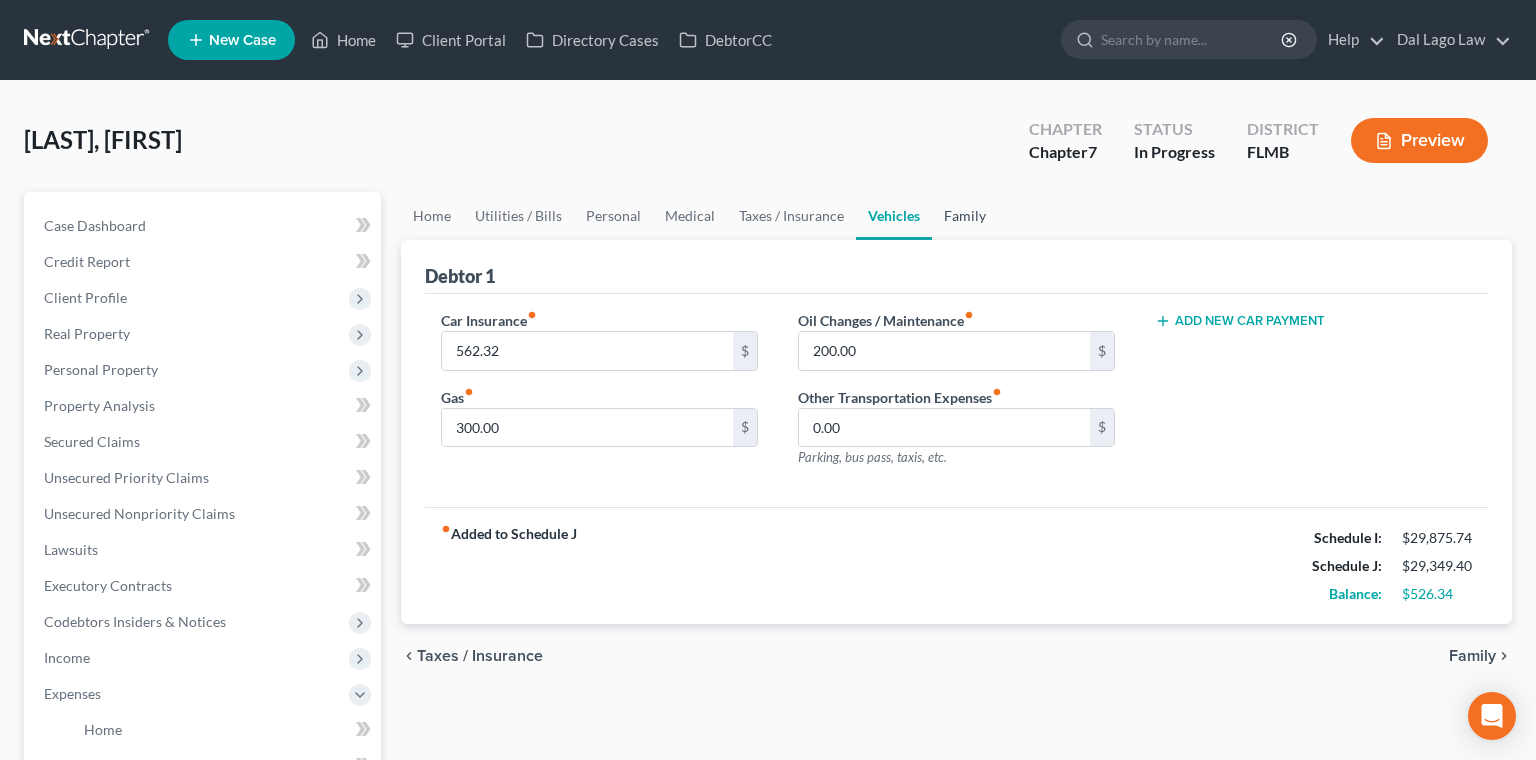 click on "Family" at bounding box center (965, 216) 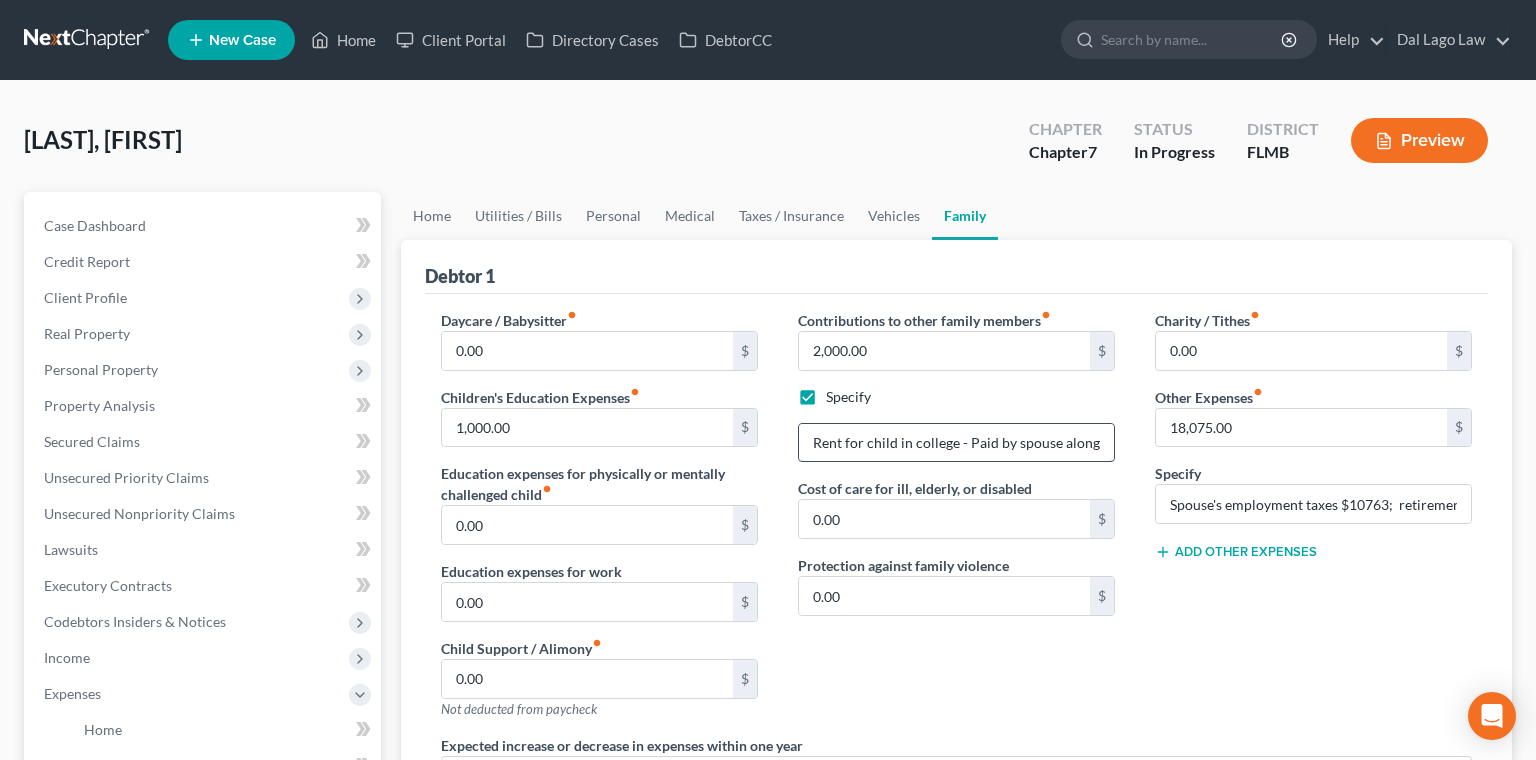 click on "Rent for child in college - Paid by spouse along with education expenses" at bounding box center (956, 443) 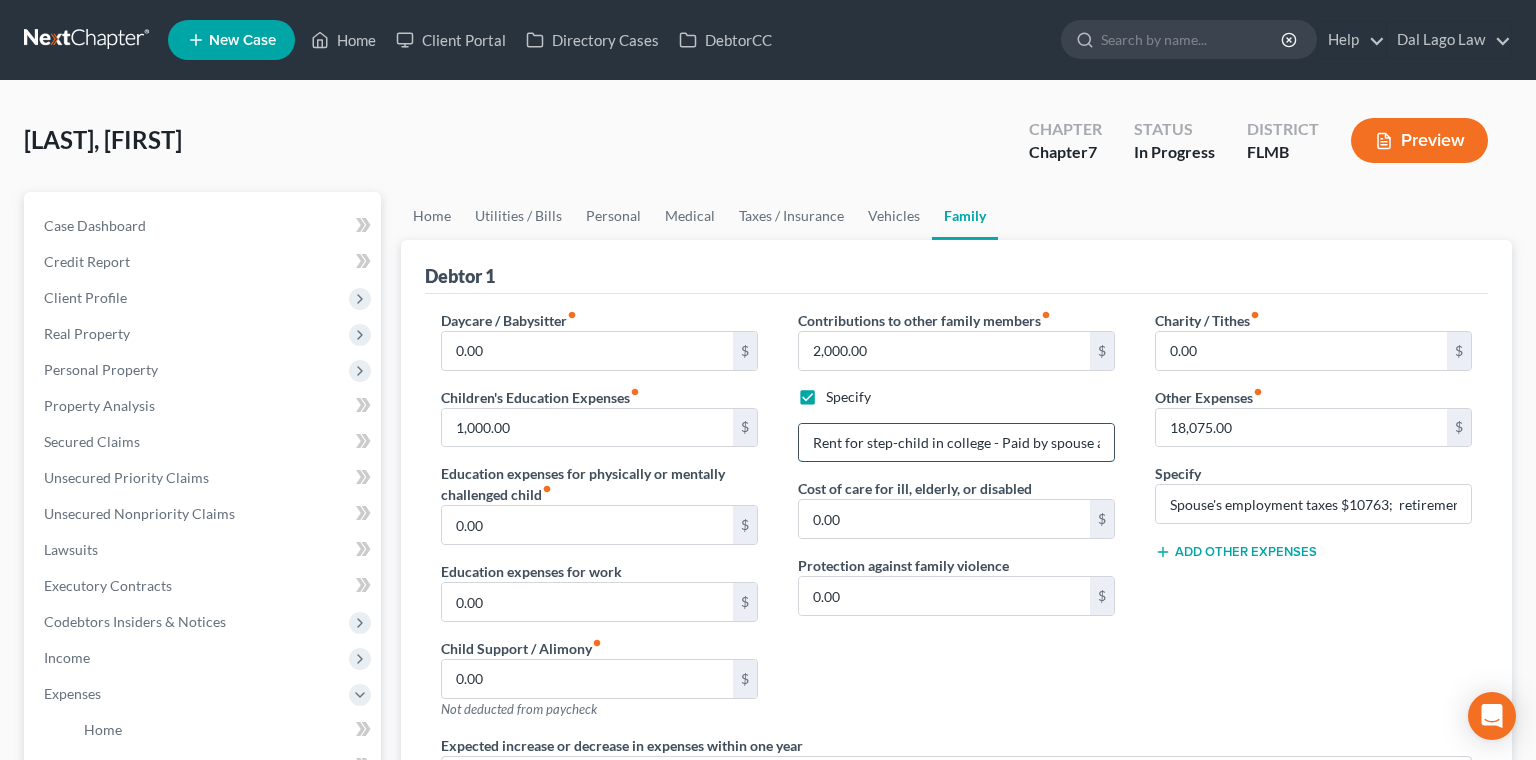 click on "Rent for step-child in college - Paid by spouse along with education expenses" at bounding box center [956, 443] 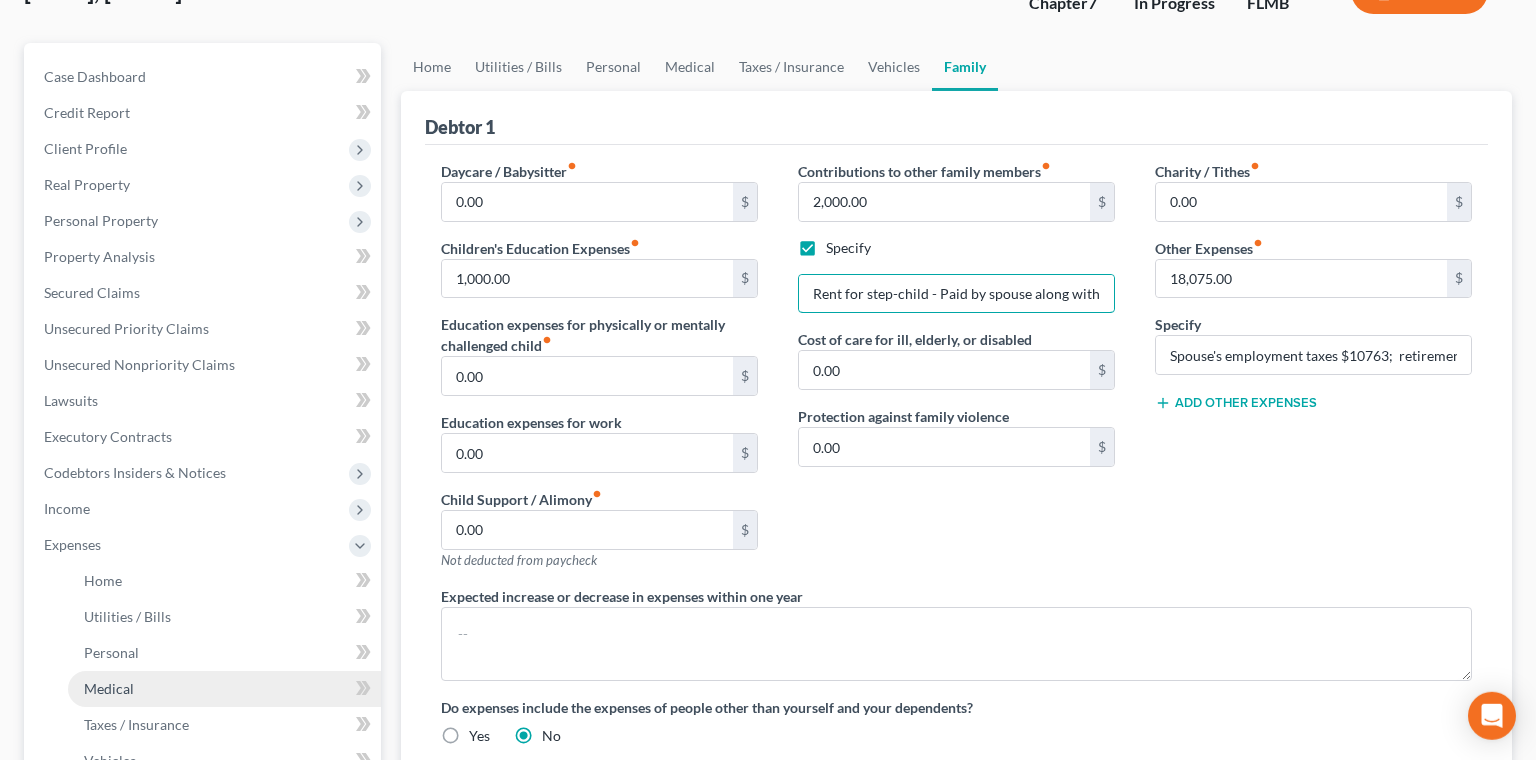 scroll, scrollTop: 153, scrollLeft: 0, axis: vertical 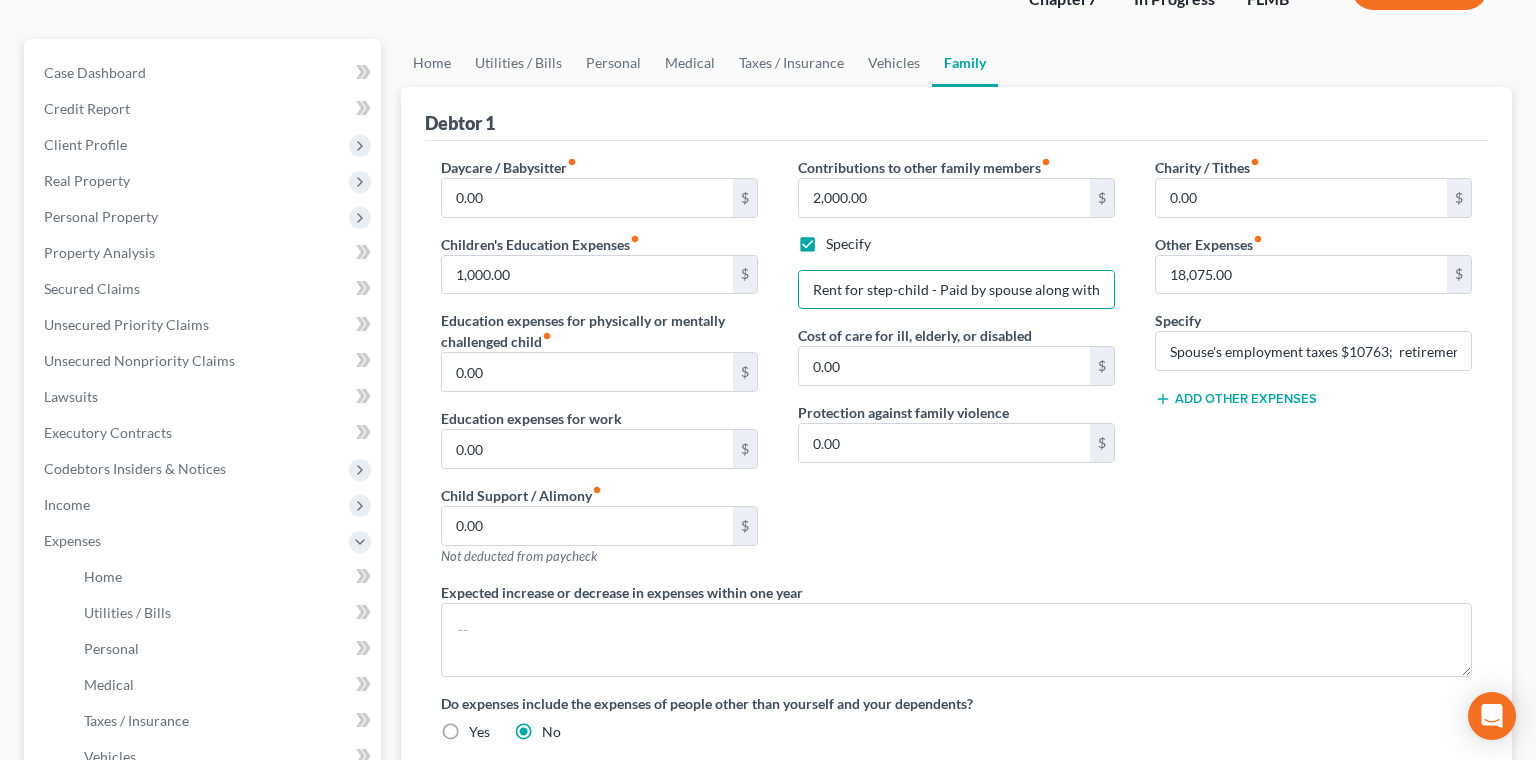 type on "Rent for step-child - Paid by spouse along with education expenses" 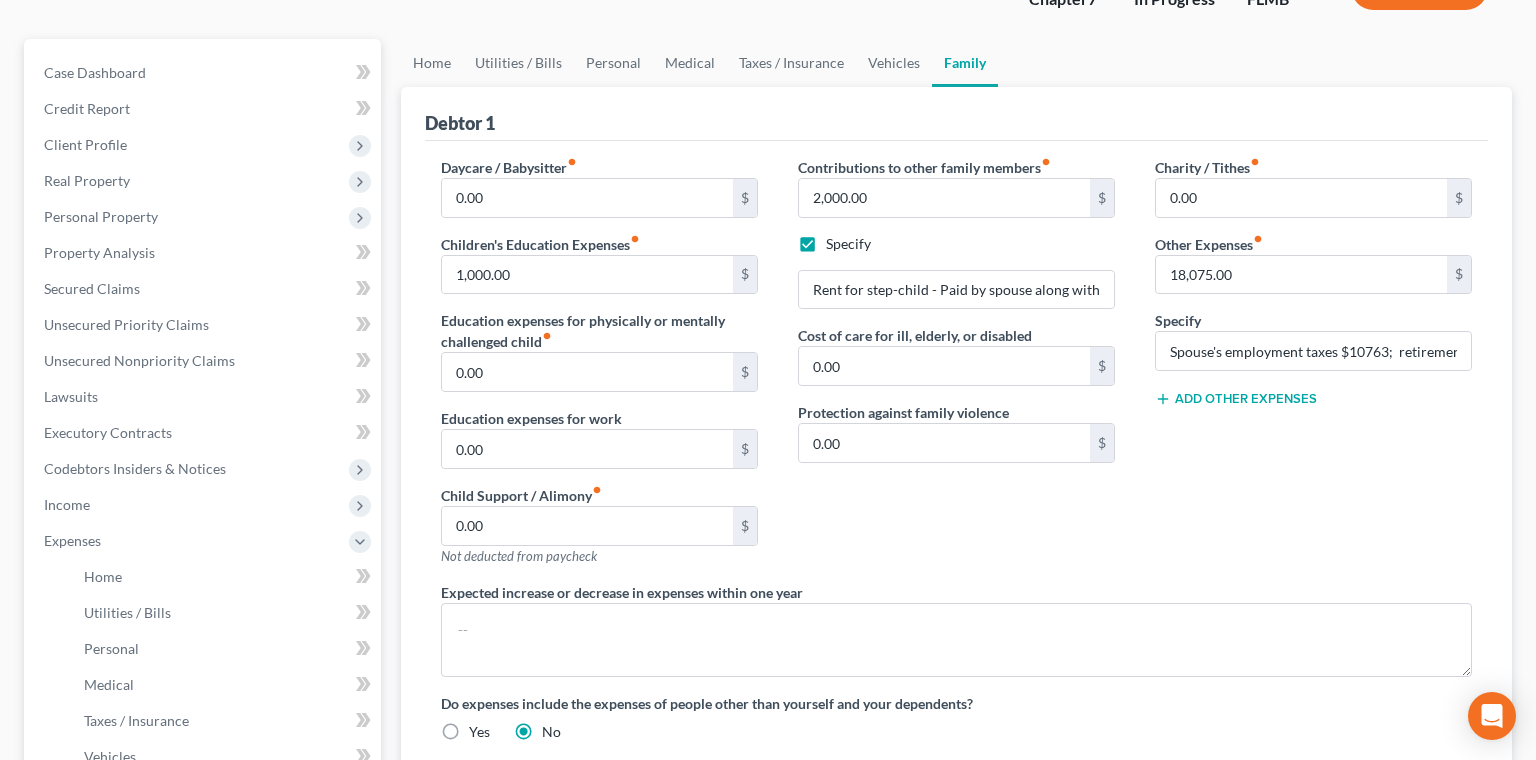 click on "Means Test" at bounding box center [78, 900] 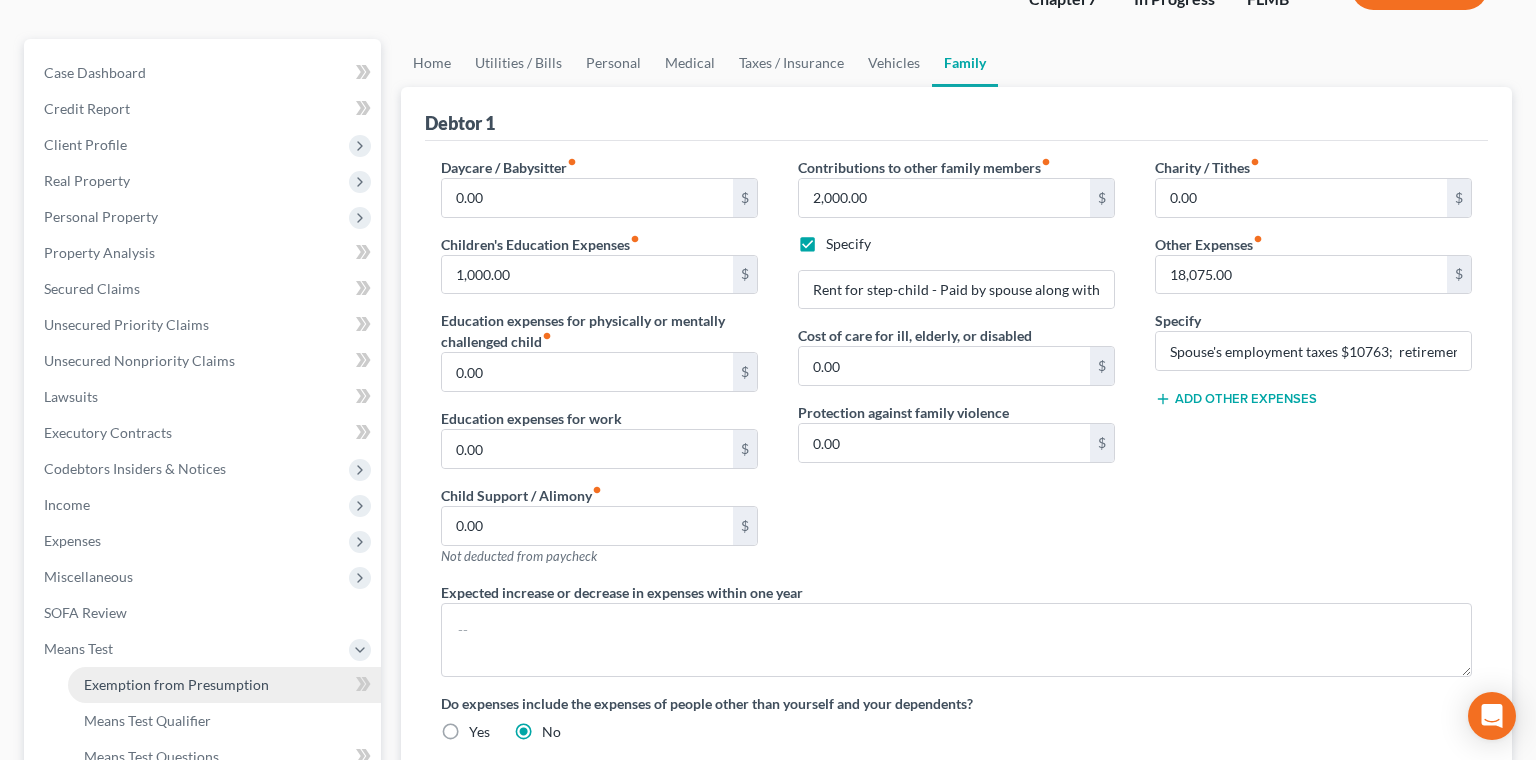 click on "Exemption from Presumption" at bounding box center (176, 684) 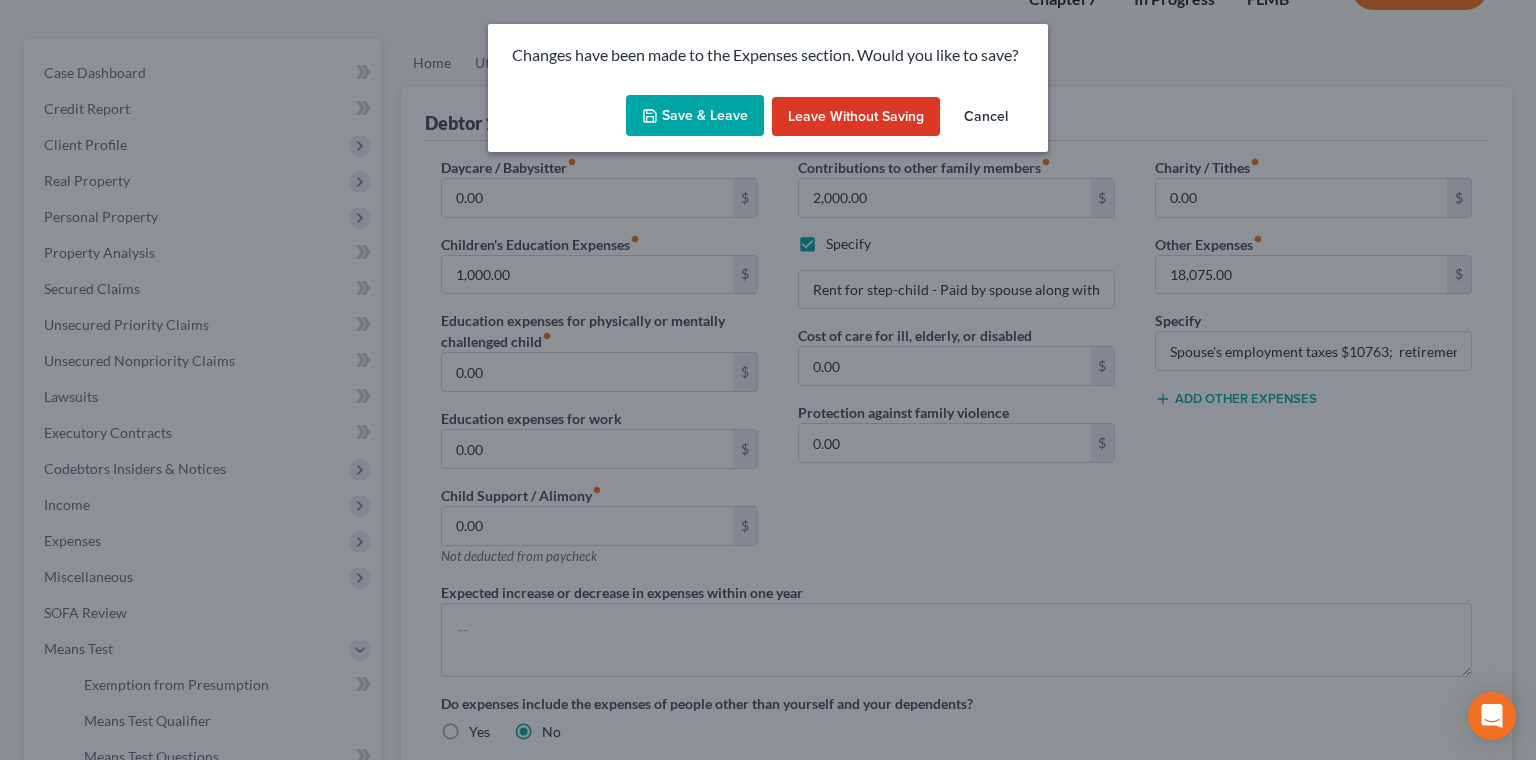 click on "Save & Leave" at bounding box center [695, 116] 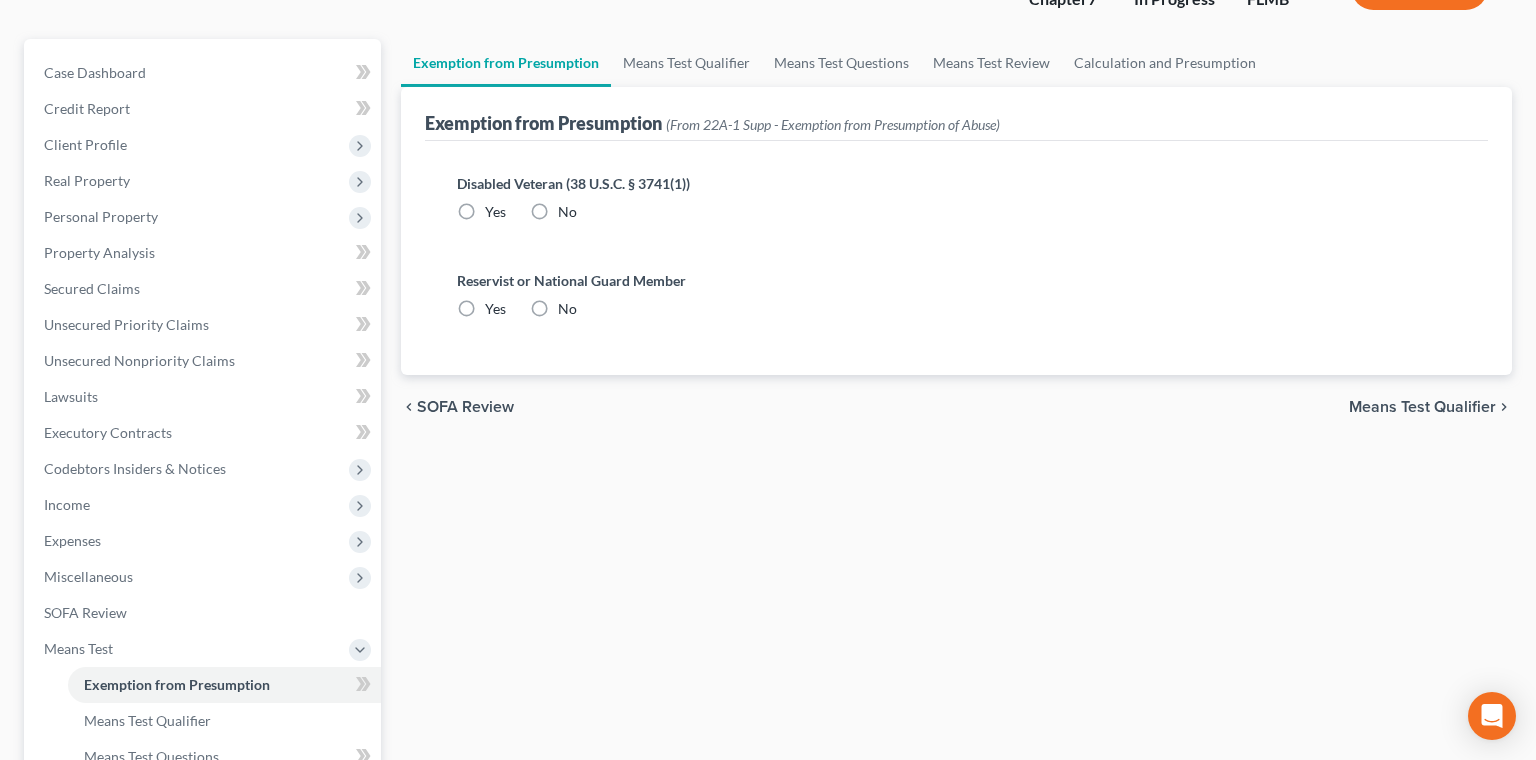 radio on "true" 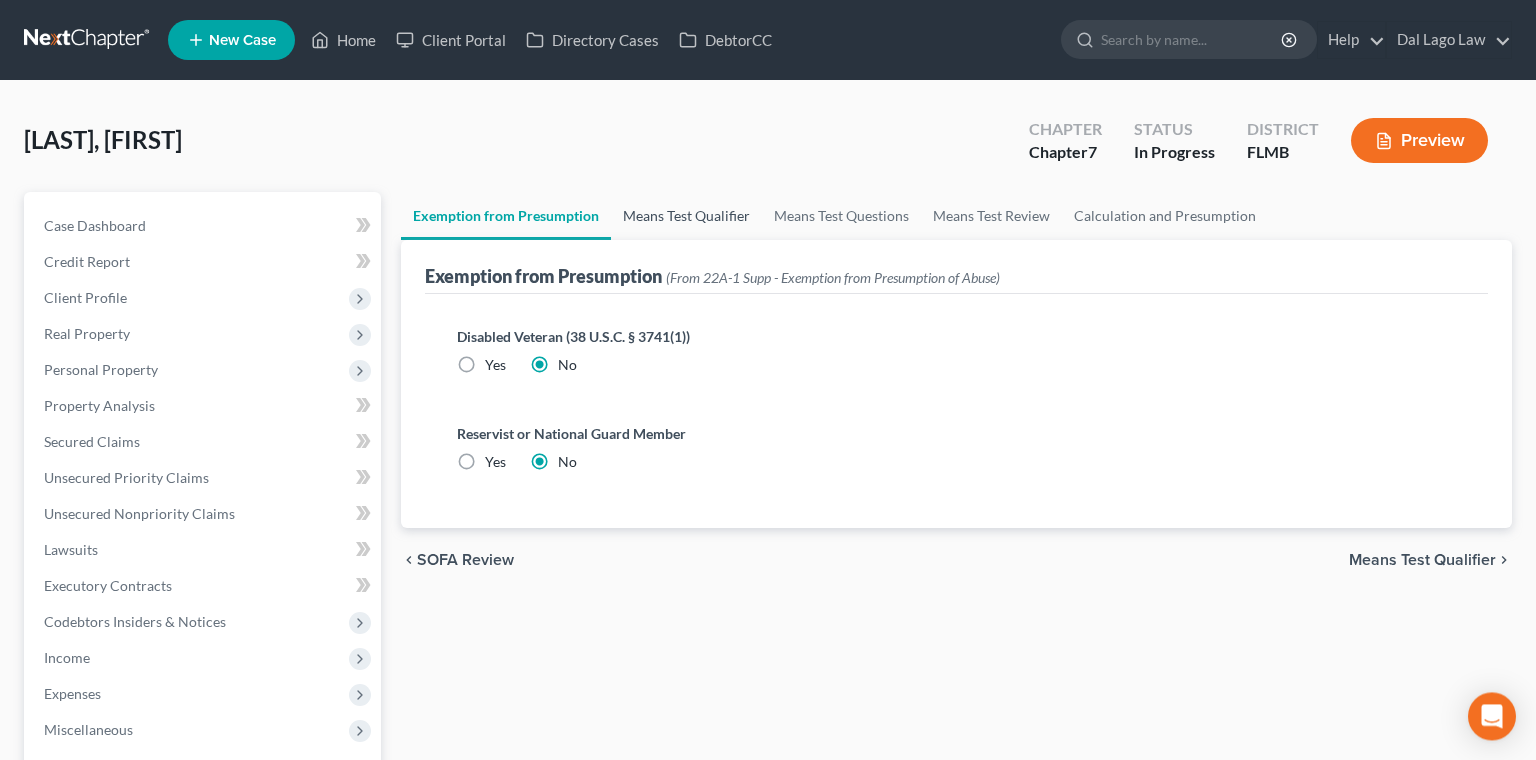 scroll, scrollTop: 0, scrollLeft: 0, axis: both 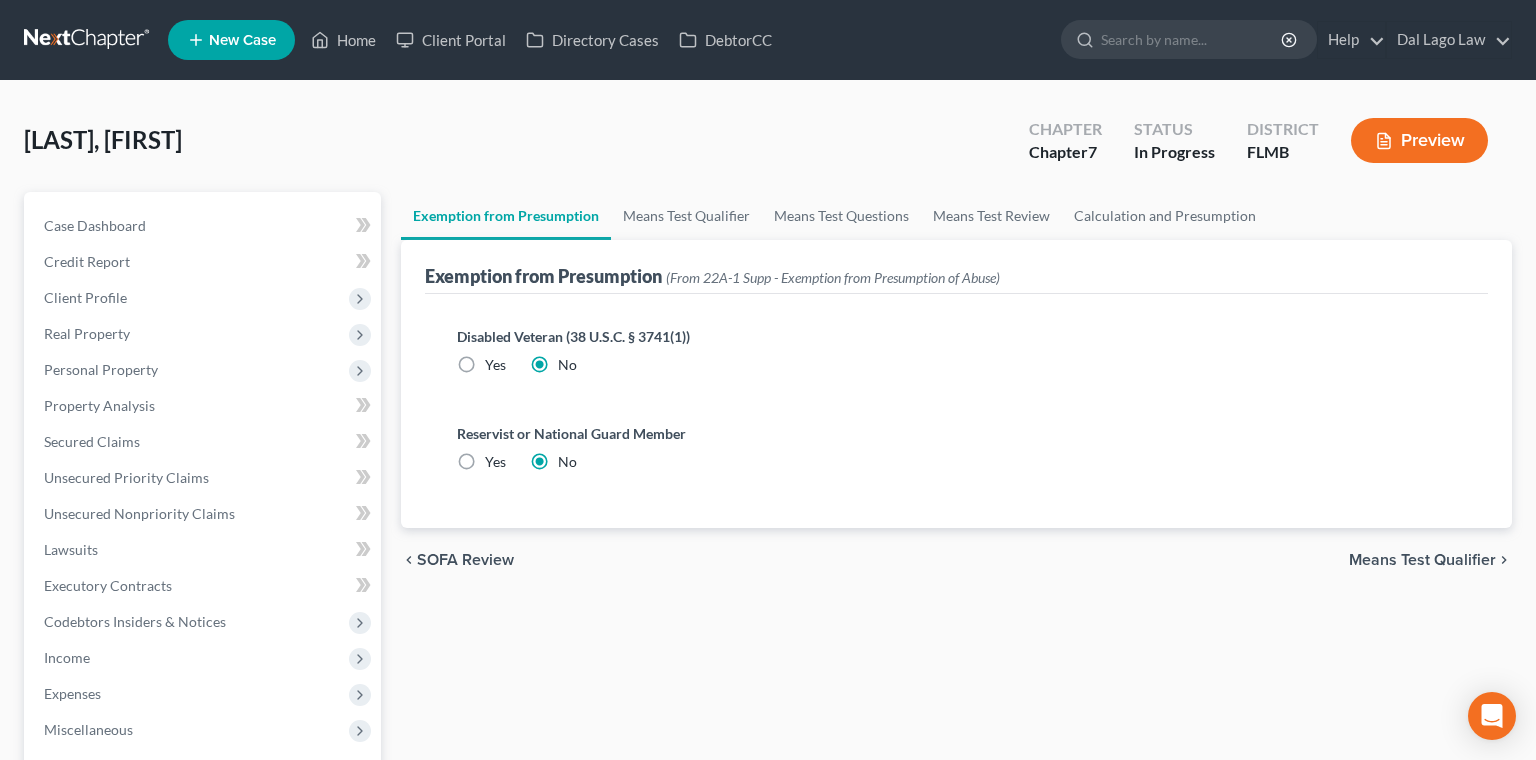 click on "Means Test Qualifier" at bounding box center [1422, 560] 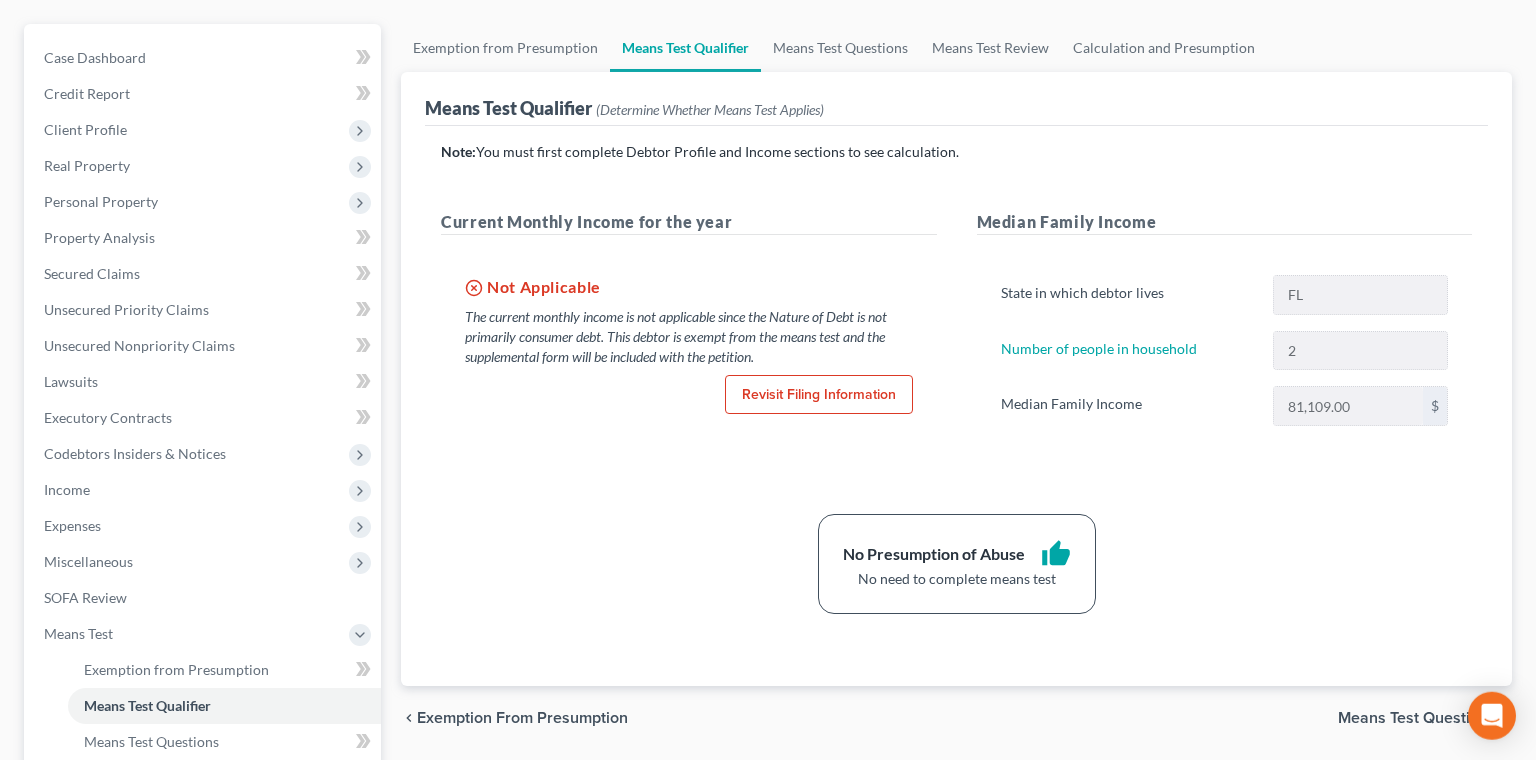scroll, scrollTop: 184, scrollLeft: 0, axis: vertical 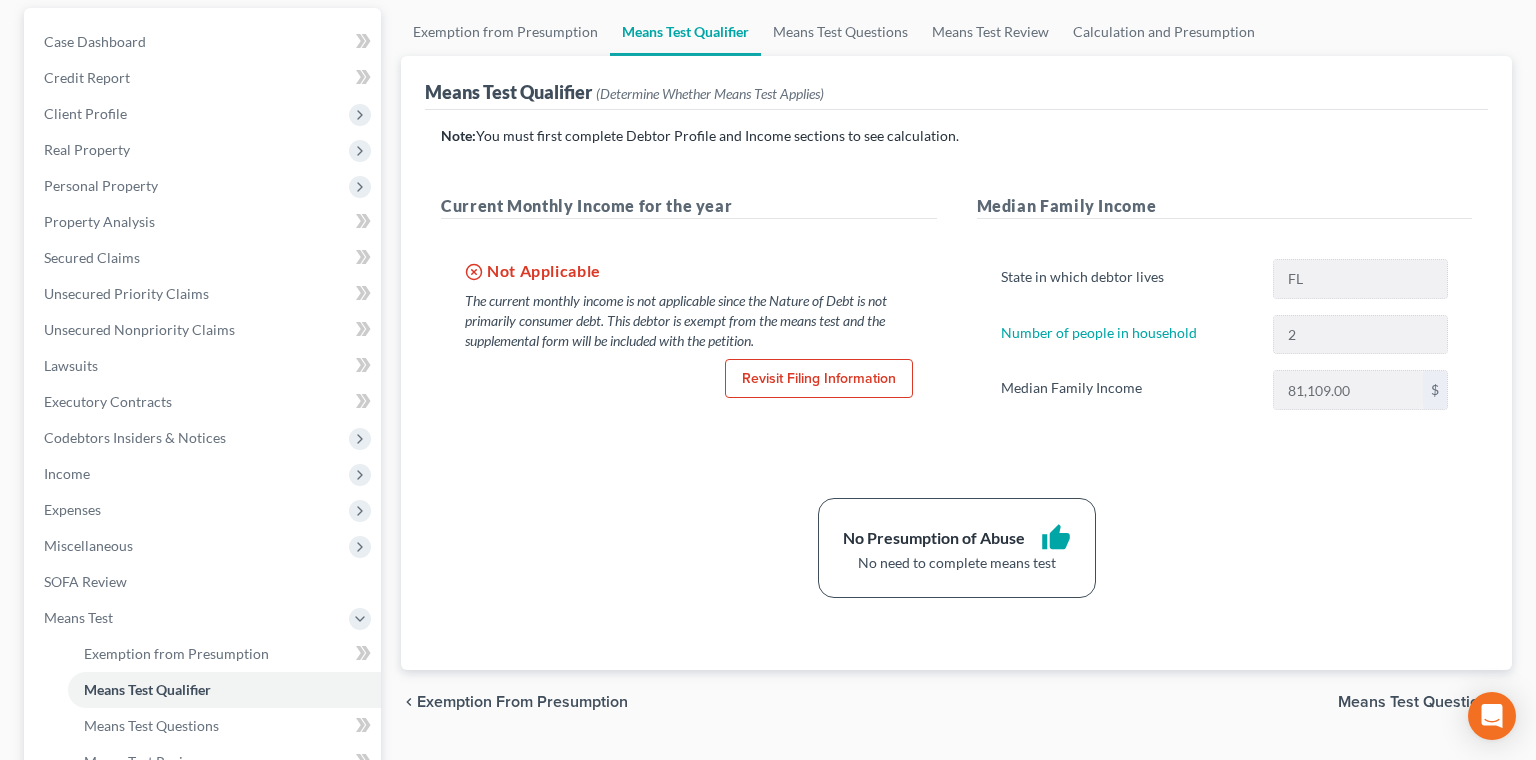 click on "Download & Print" at bounding box center (202, 907) 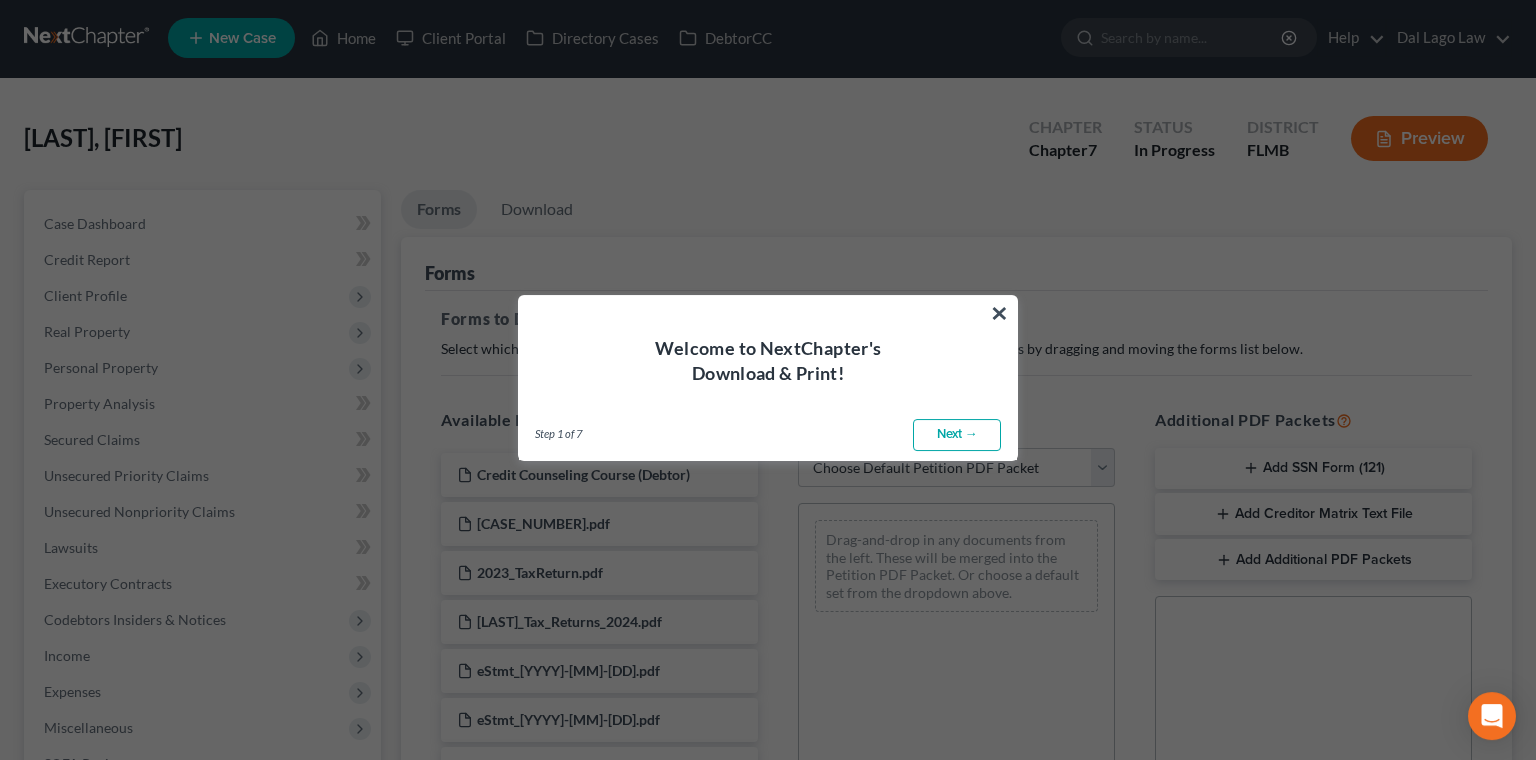 scroll, scrollTop: 0, scrollLeft: 0, axis: both 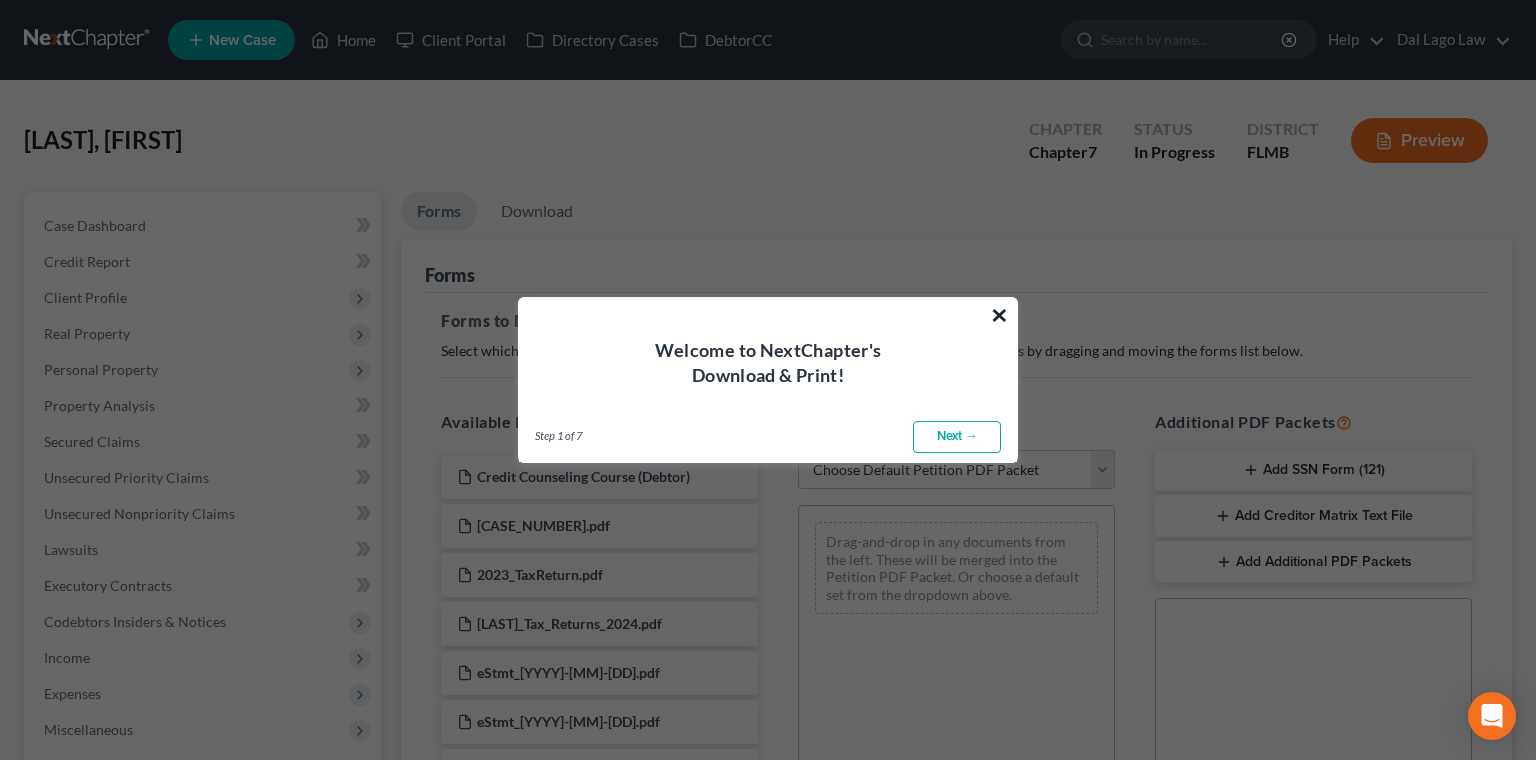 click on "×" at bounding box center (999, 315) 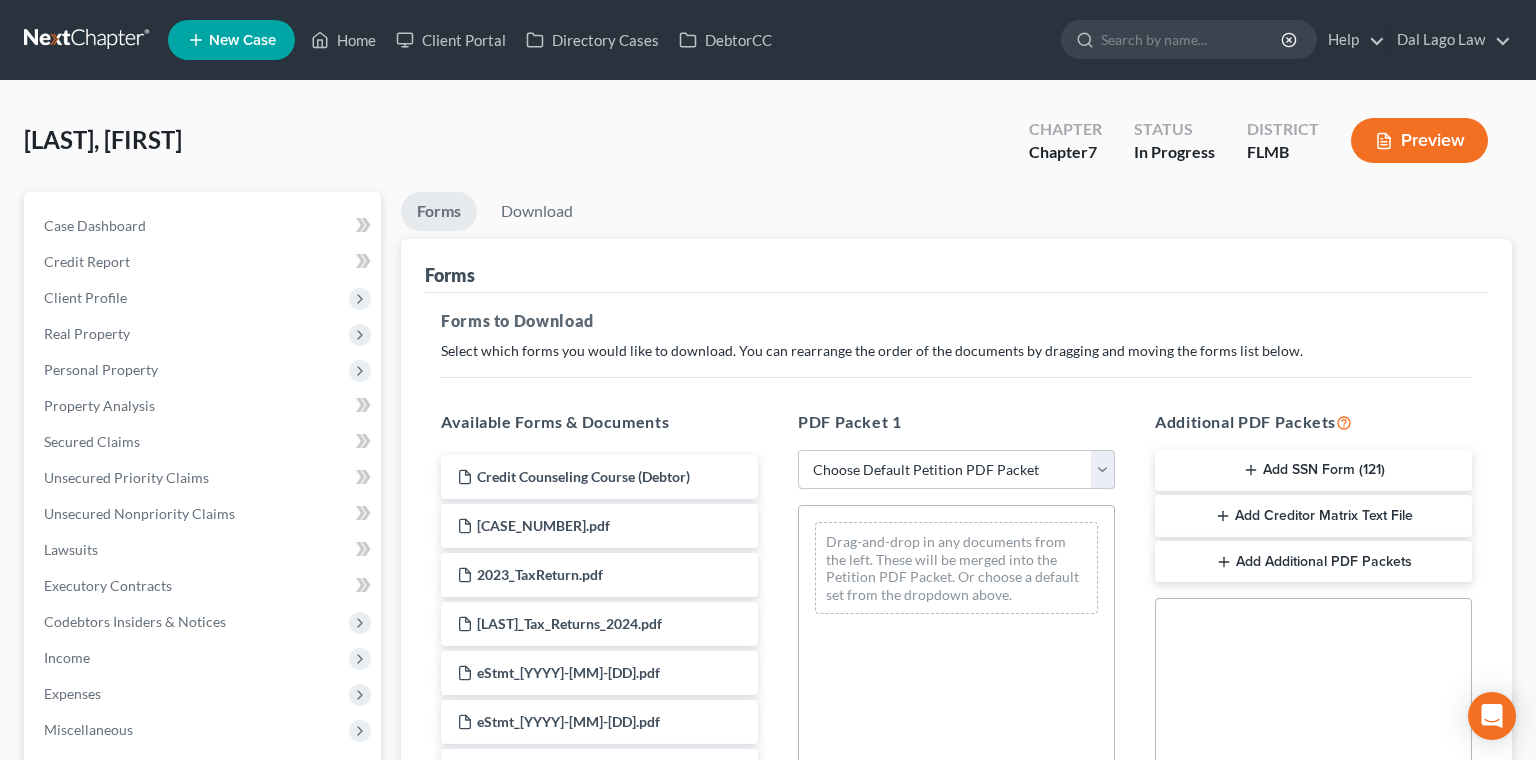 click on "Choose Default Petition PDF Packet Complete Bankruptcy Petition (all forms and schedules) Emergency Filing Forms (Petition and Creditor List Only) Amended Forms Signature Pages Only A/B, Decl, SOFA" at bounding box center (956, 470) 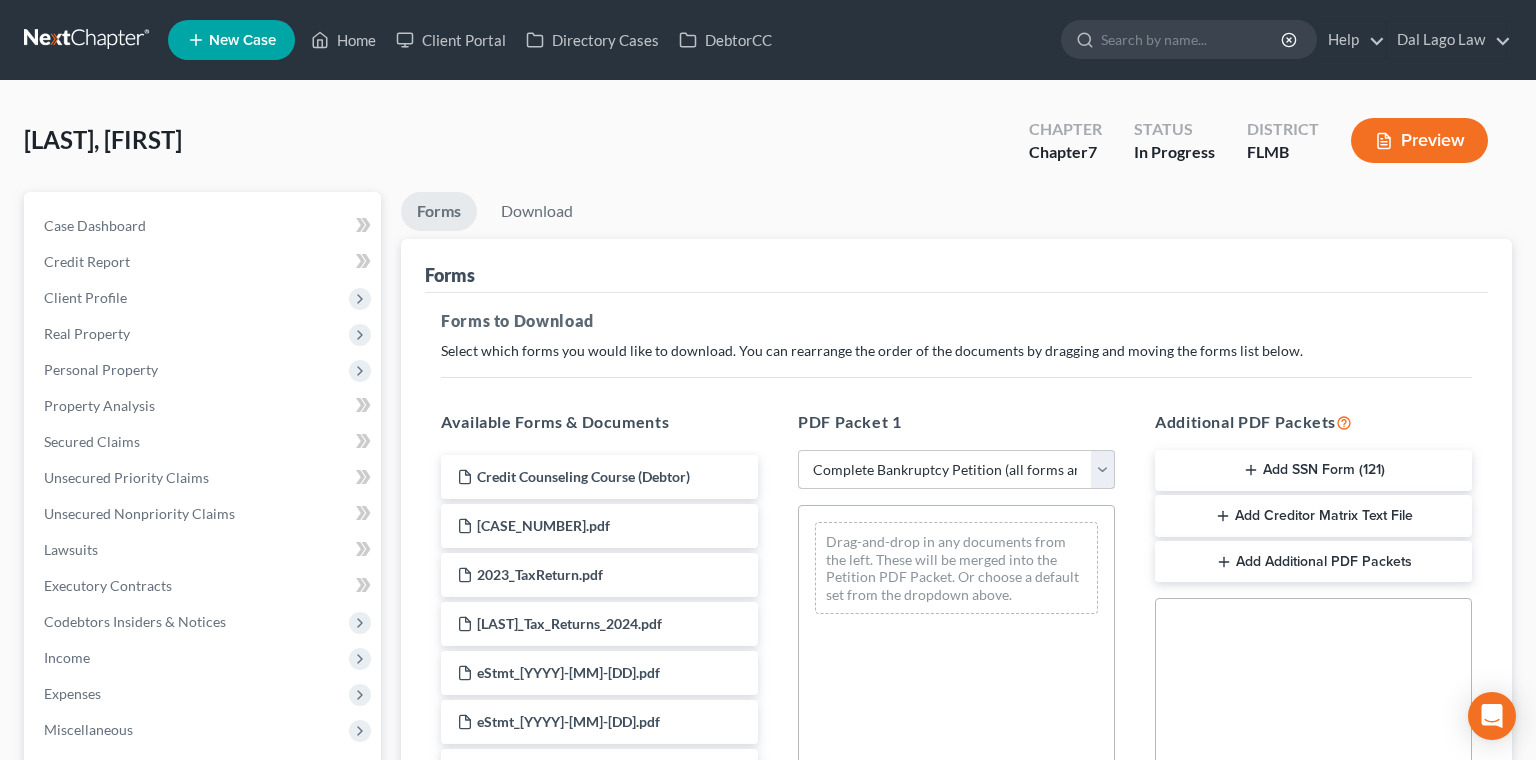 click on "Complete Bankruptcy Petition (all forms and schedules)" at bounding box center (0, 0) 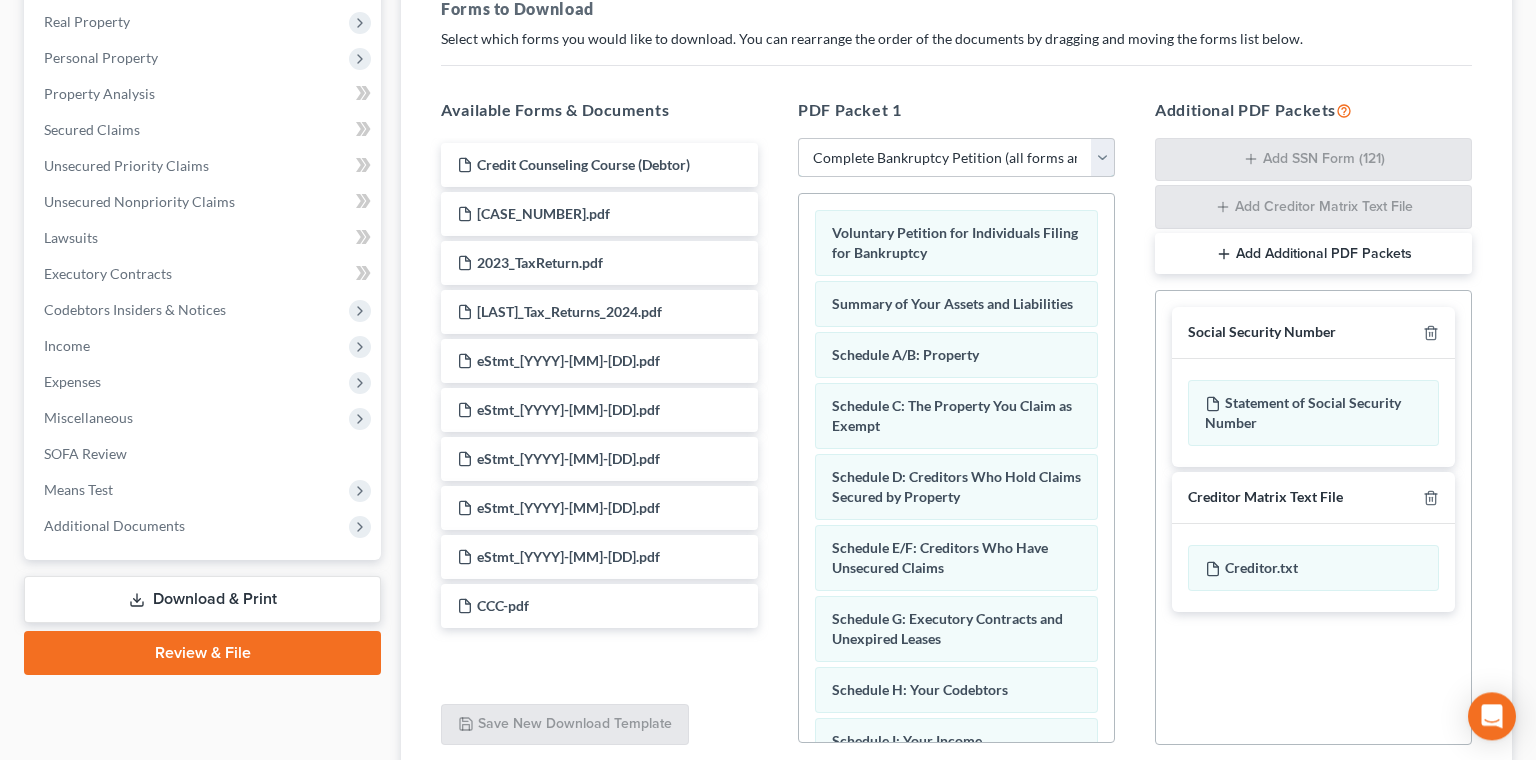 scroll, scrollTop: 314, scrollLeft: 0, axis: vertical 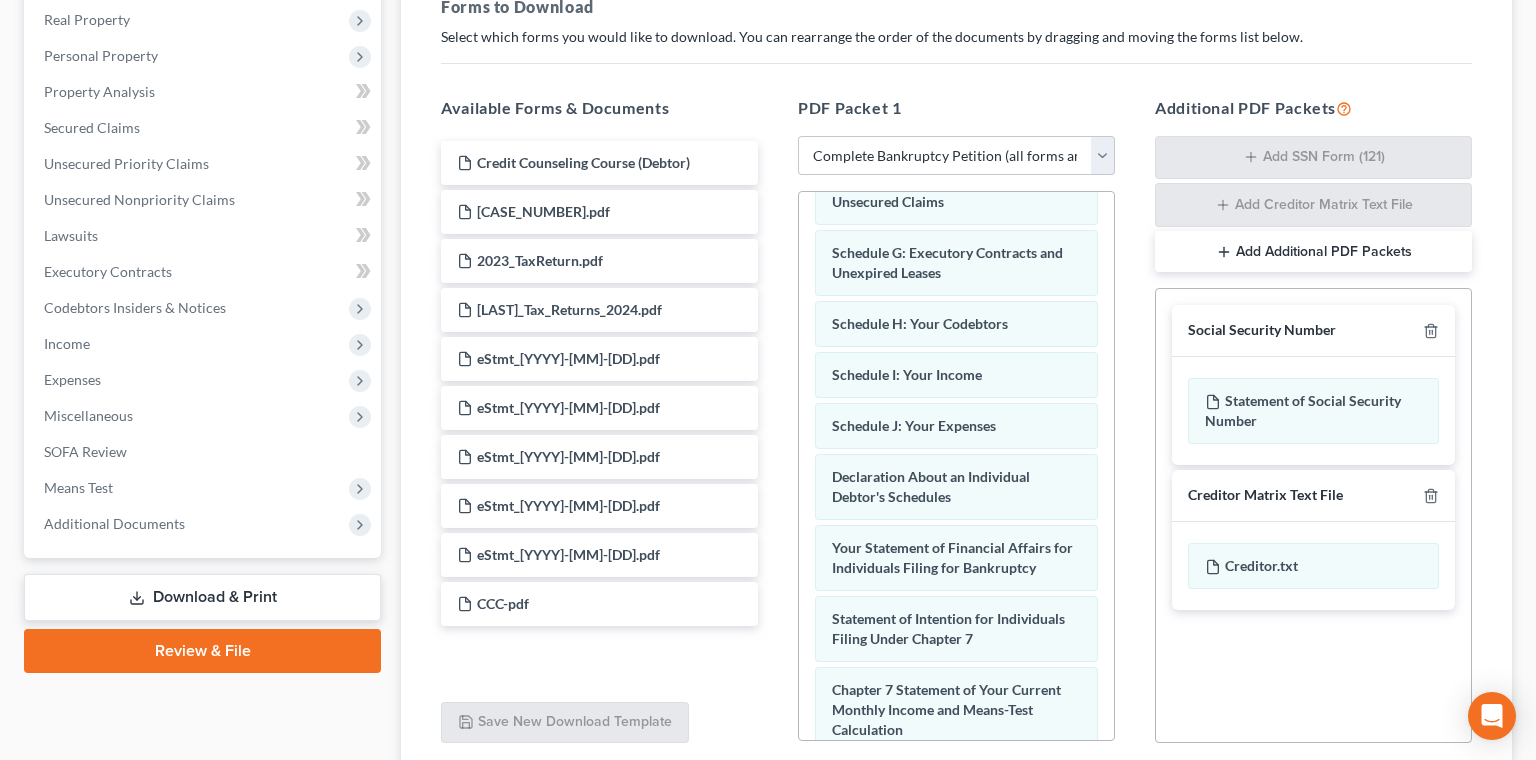 click on "Download" at bounding box center (1460, 815) 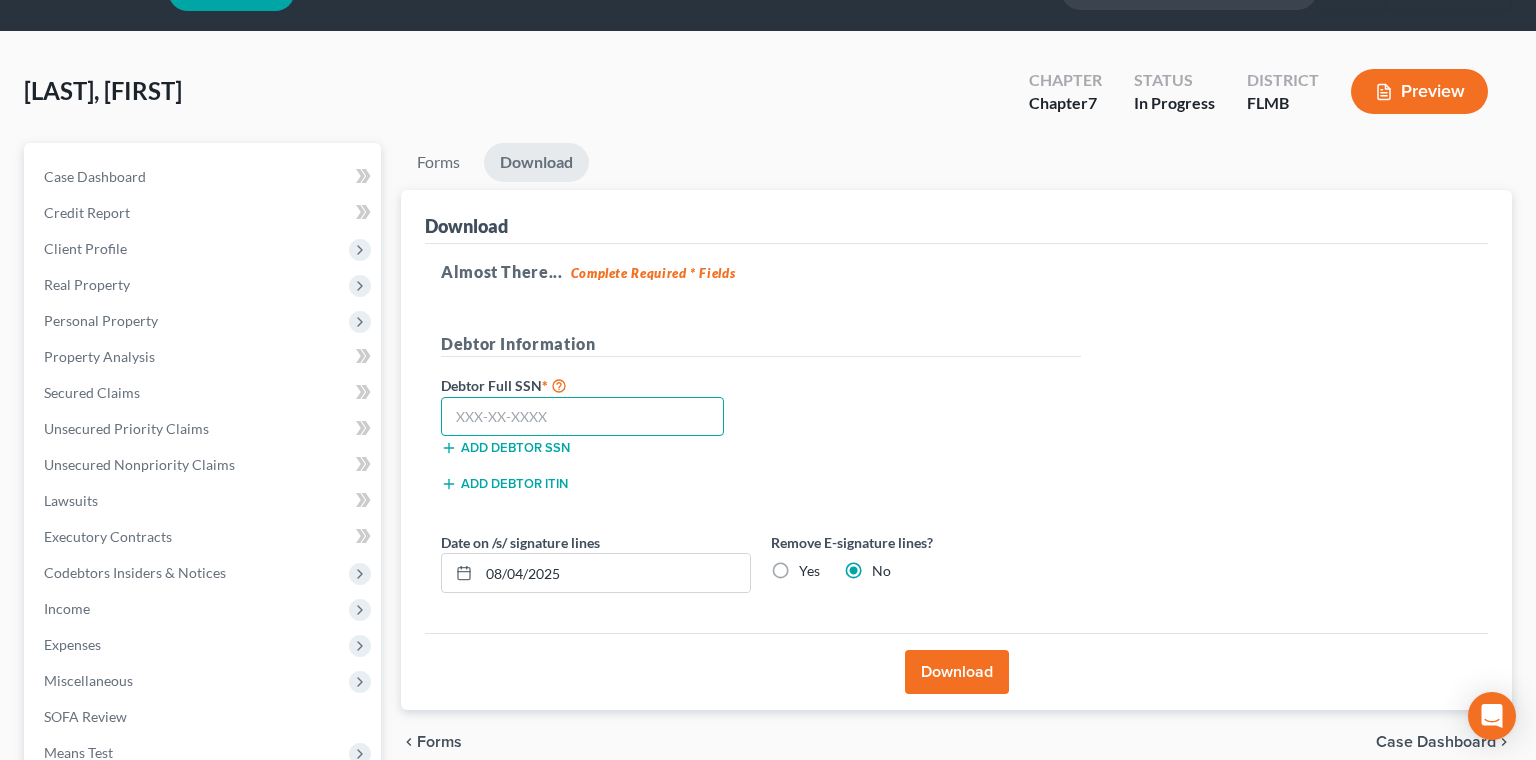 click at bounding box center [582, 417] 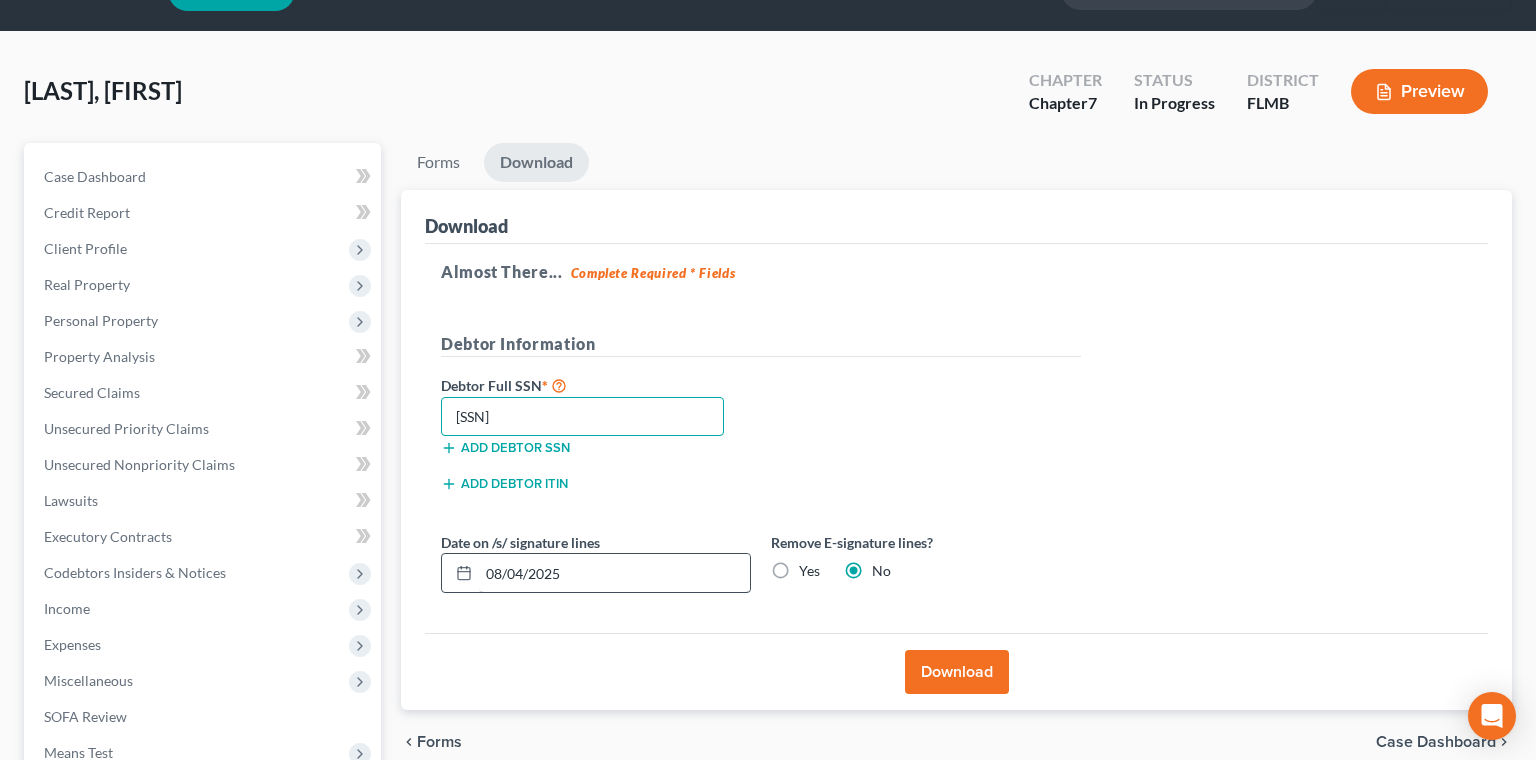type on "[SSN]" 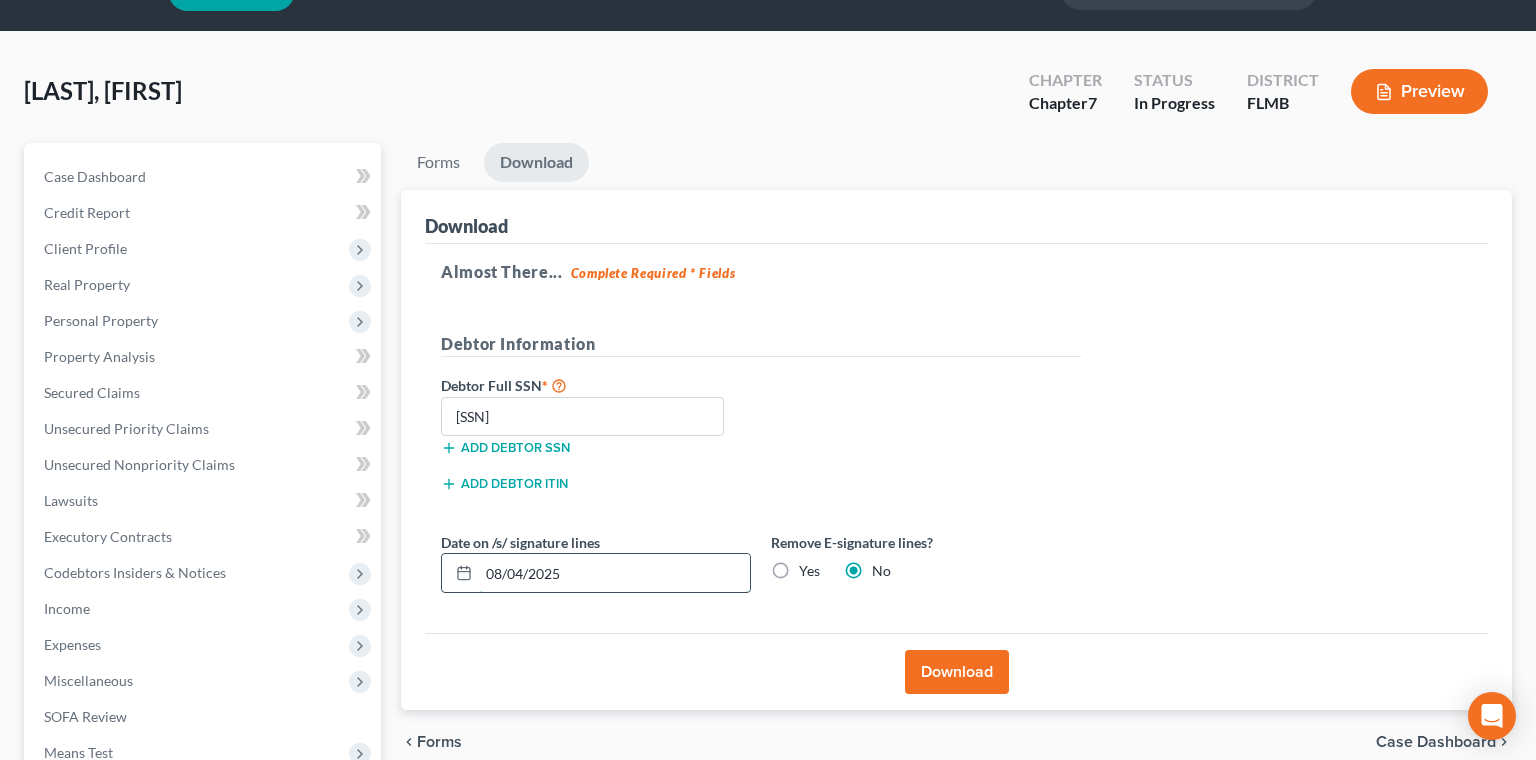 drag, startPoint x: 571, startPoint y: 432, endPoint x: 374, endPoint y: 445, distance: 197.42847 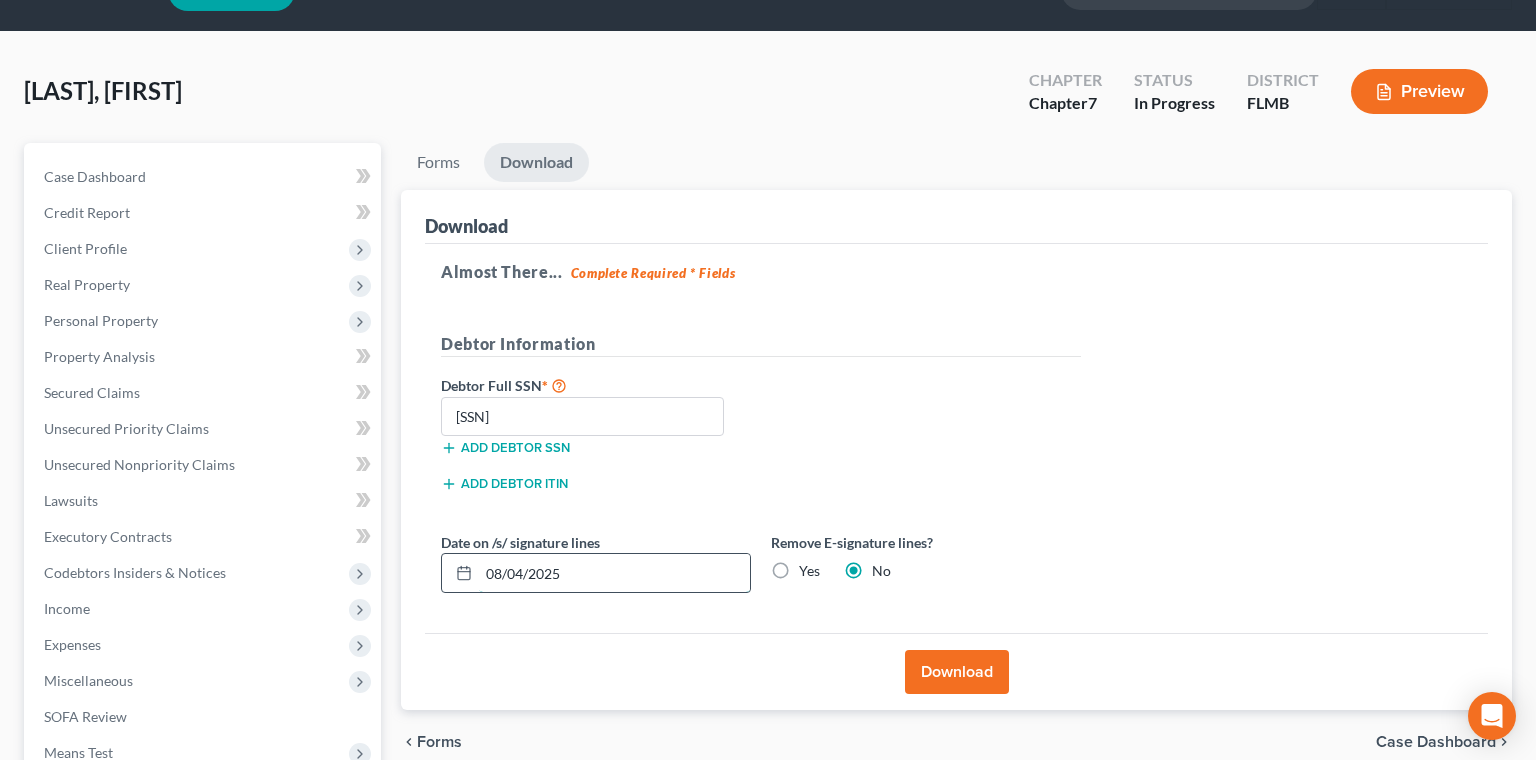 click on "08/04/2025" at bounding box center [614, 573] 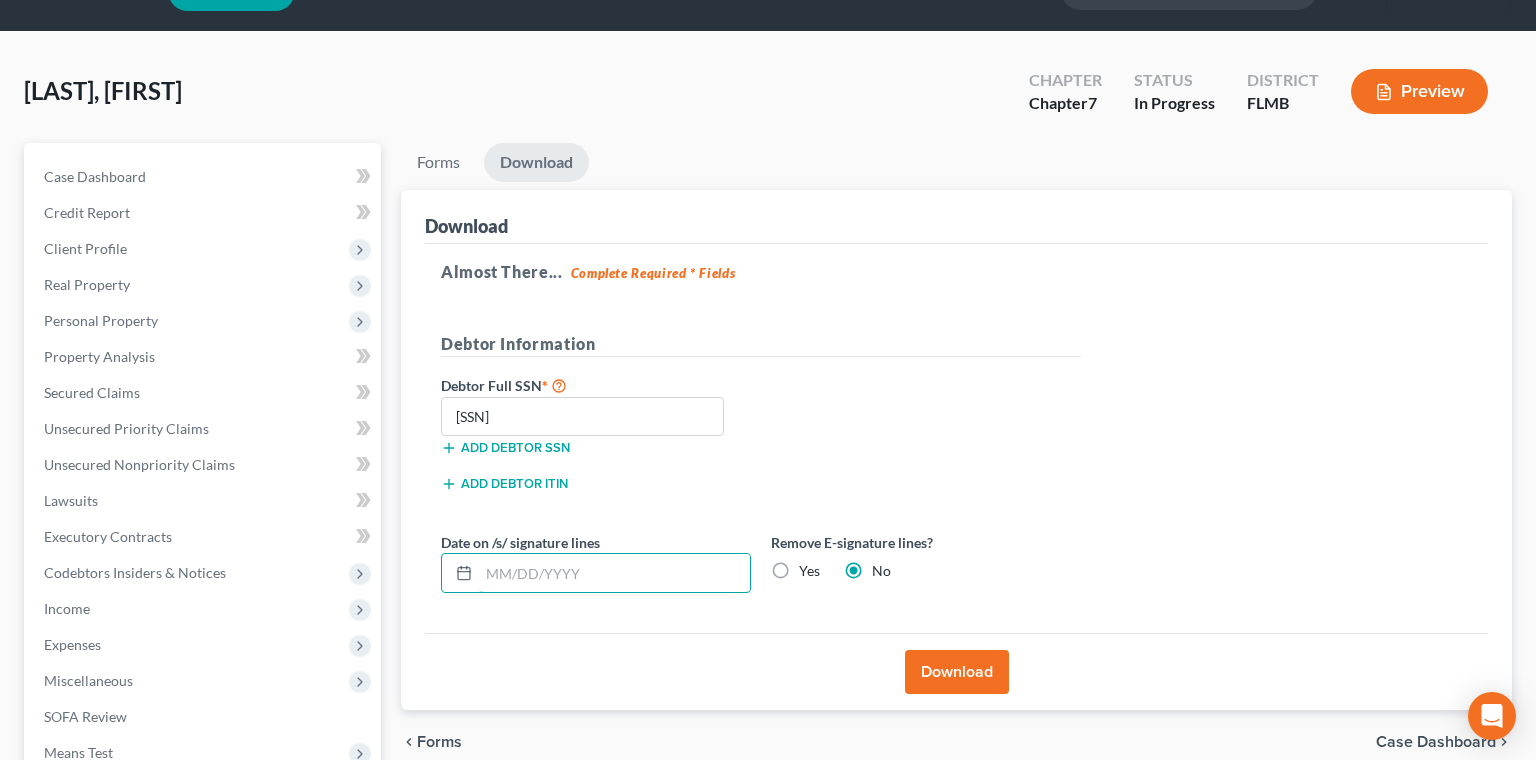 type 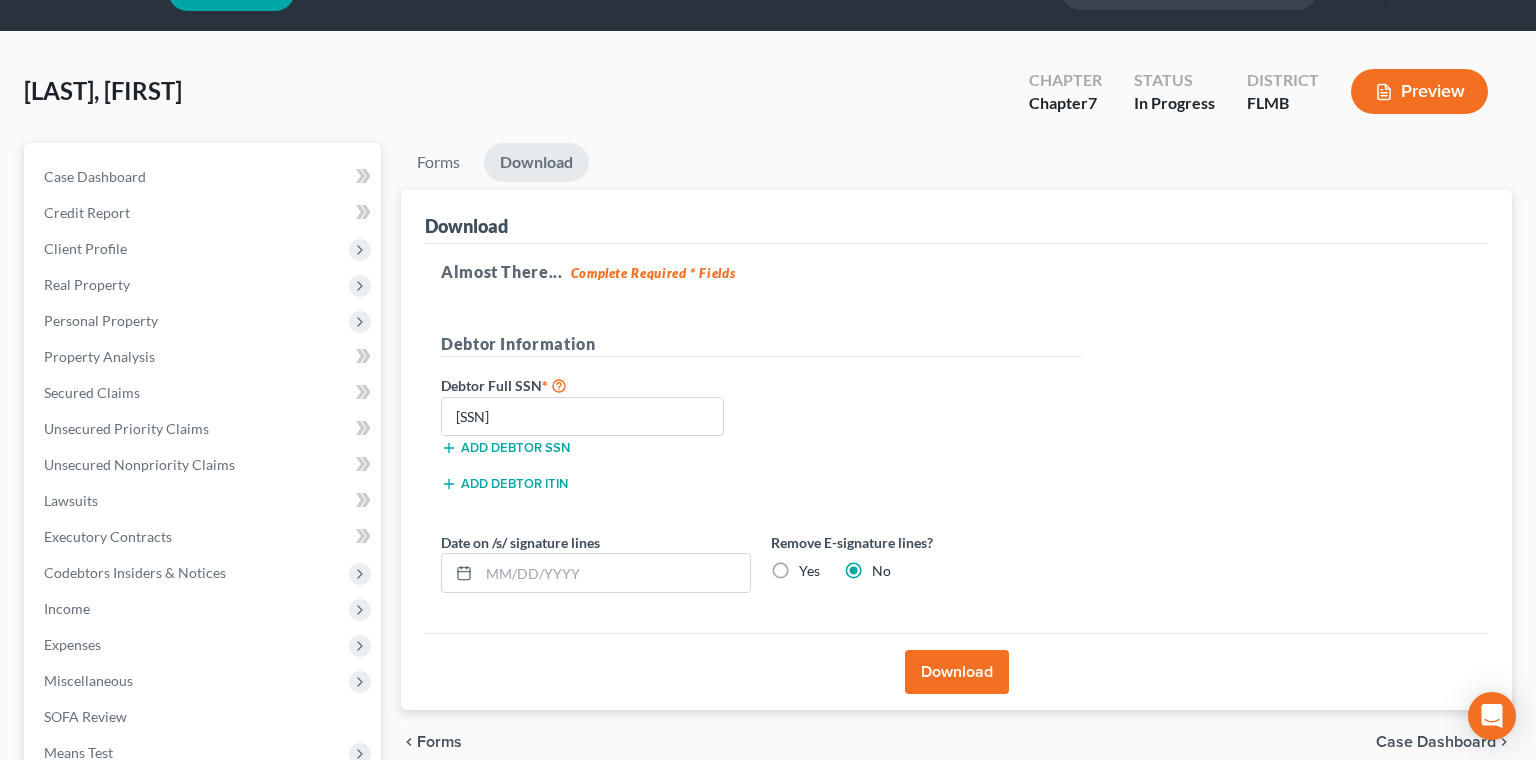 click on "Yes" at bounding box center (809, 571) 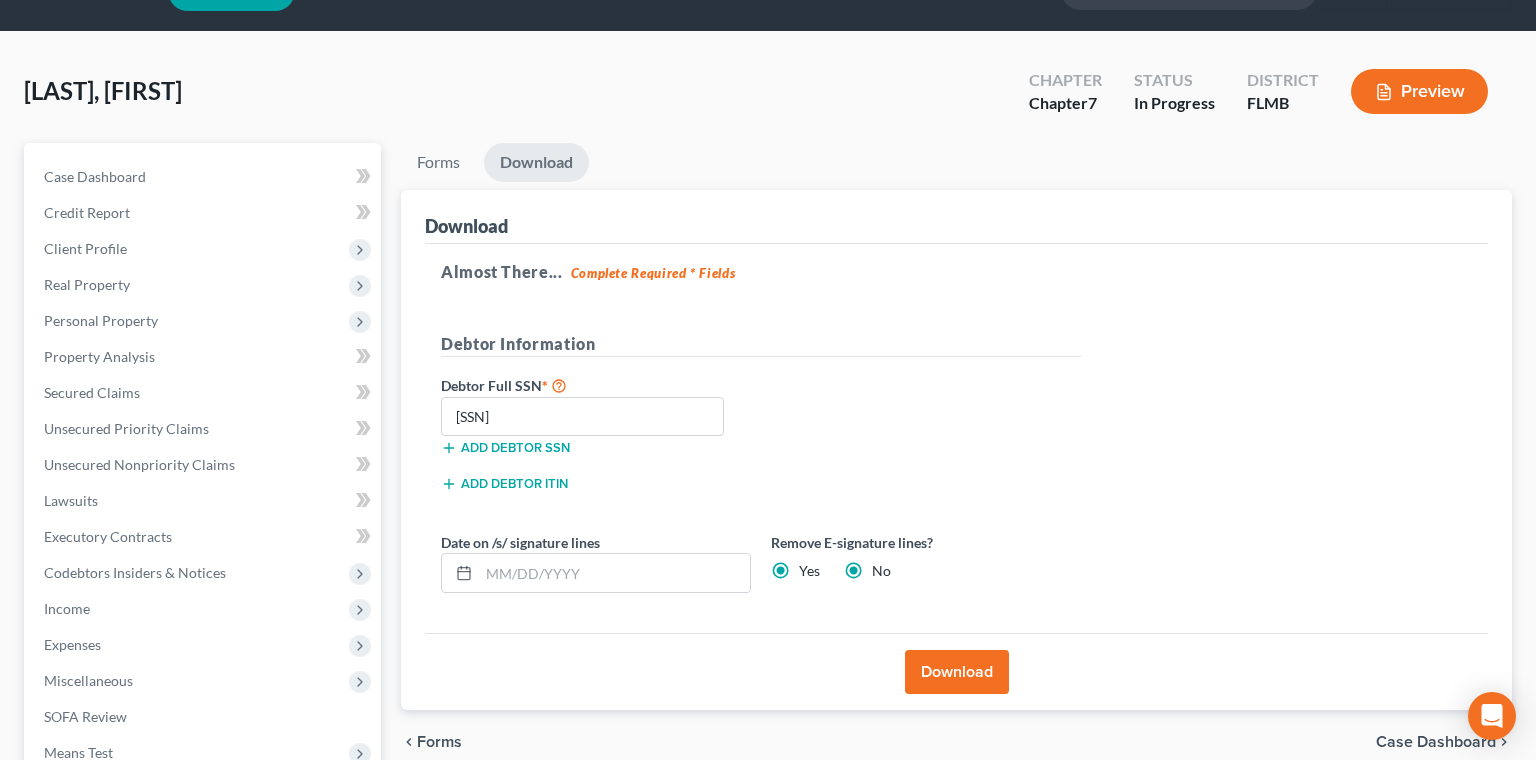 radio on "false" 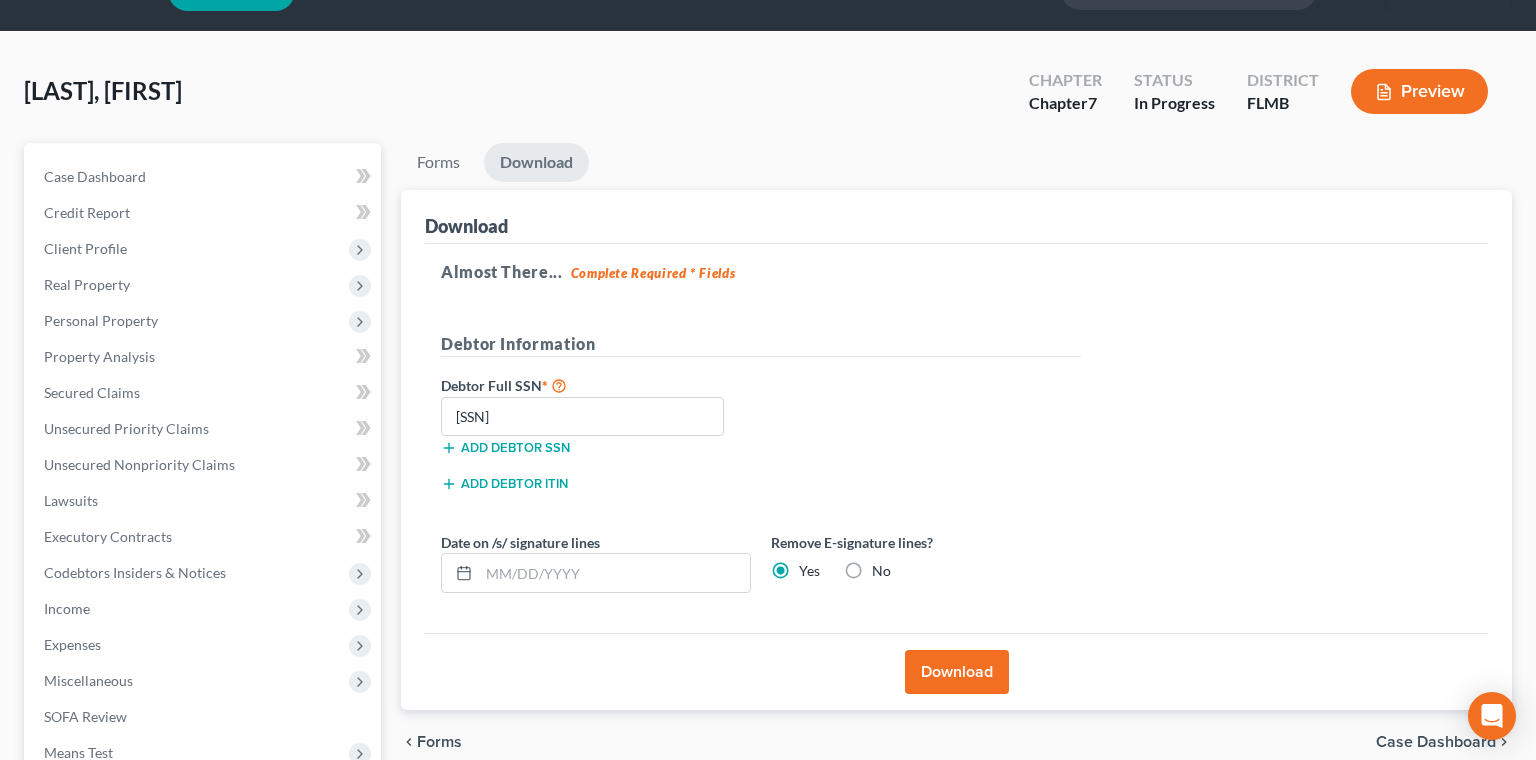 click on "Download" at bounding box center [957, 672] 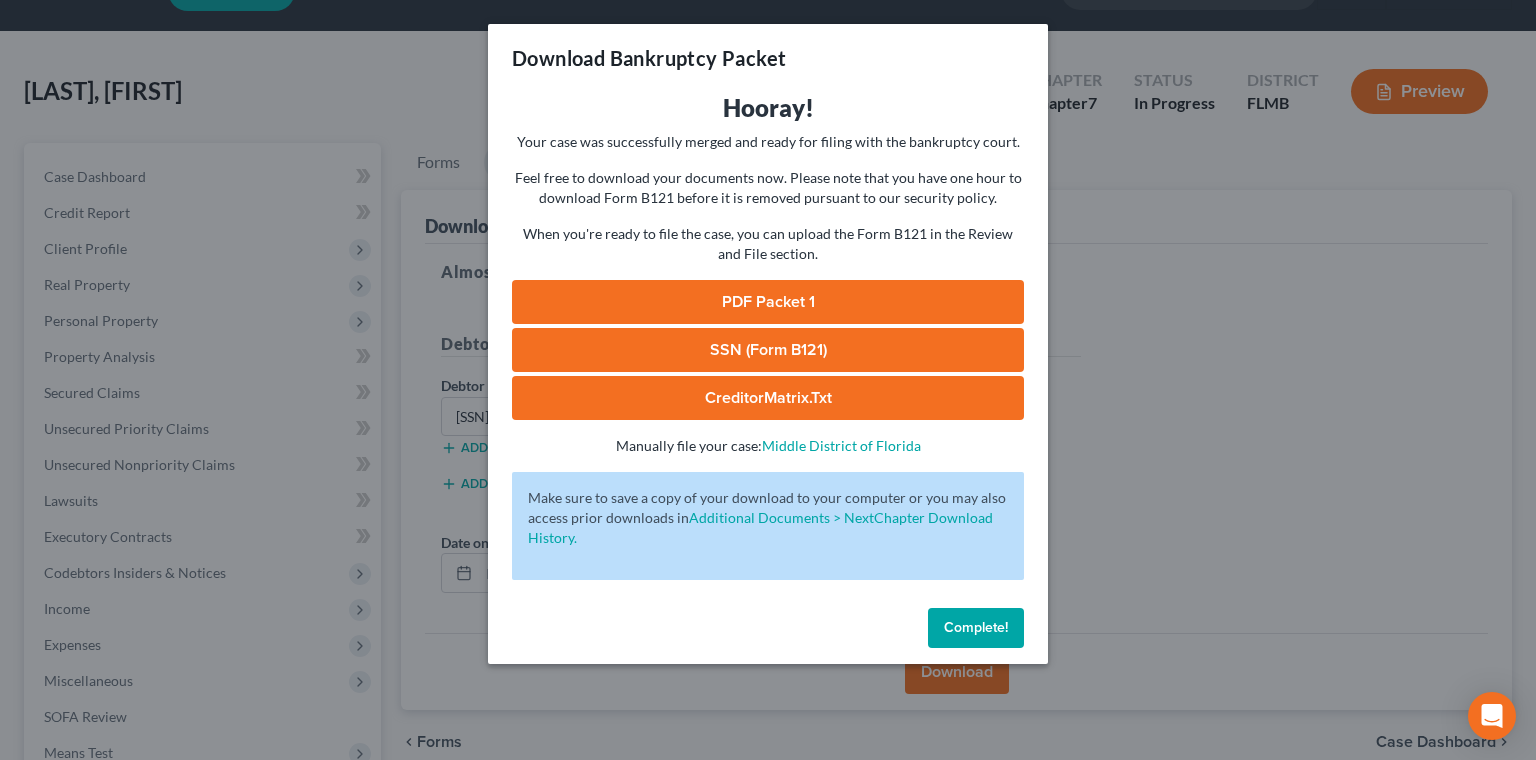 click on "Complete!" at bounding box center [976, 627] 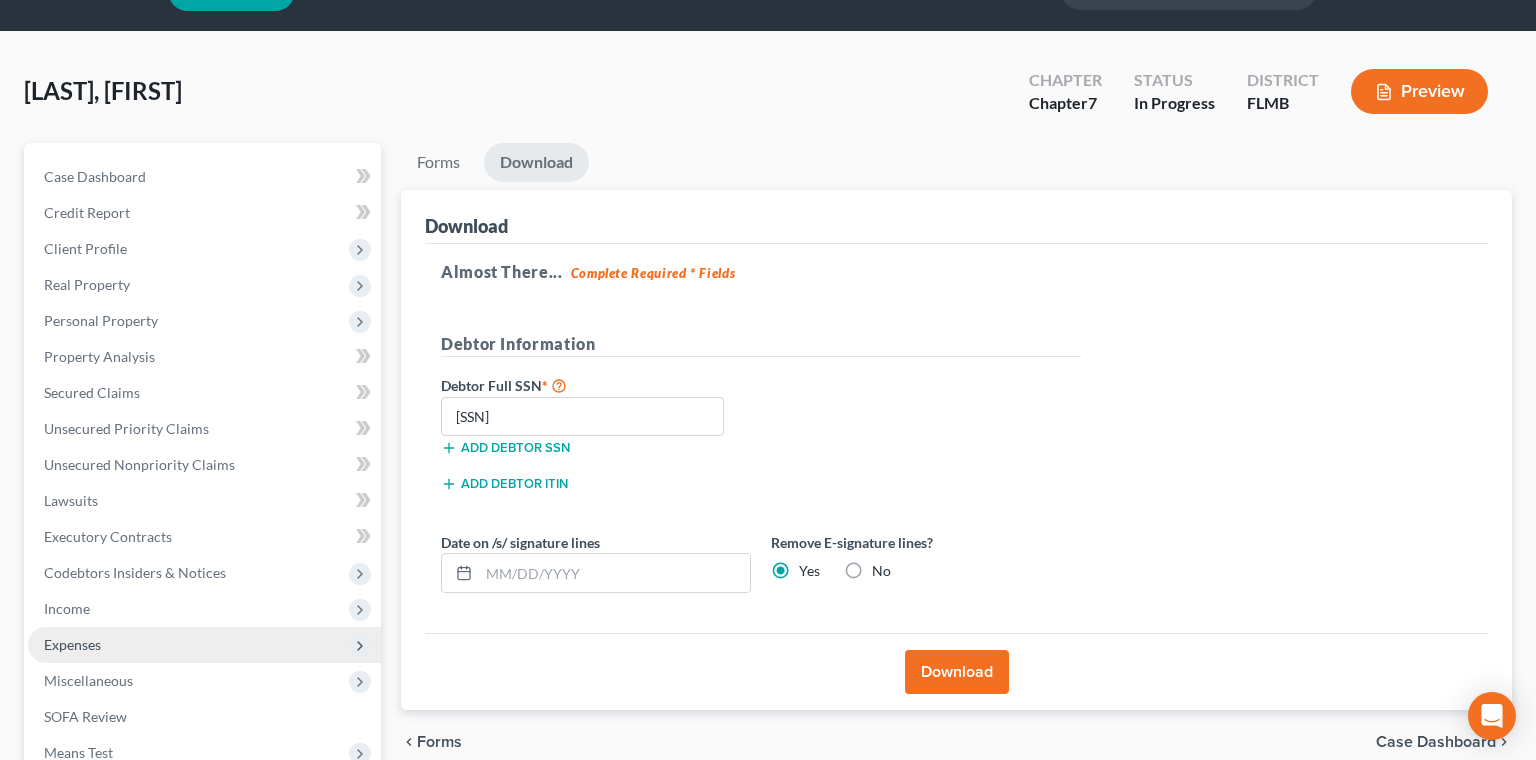 click on "Expenses" at bounding box center (72, 644) 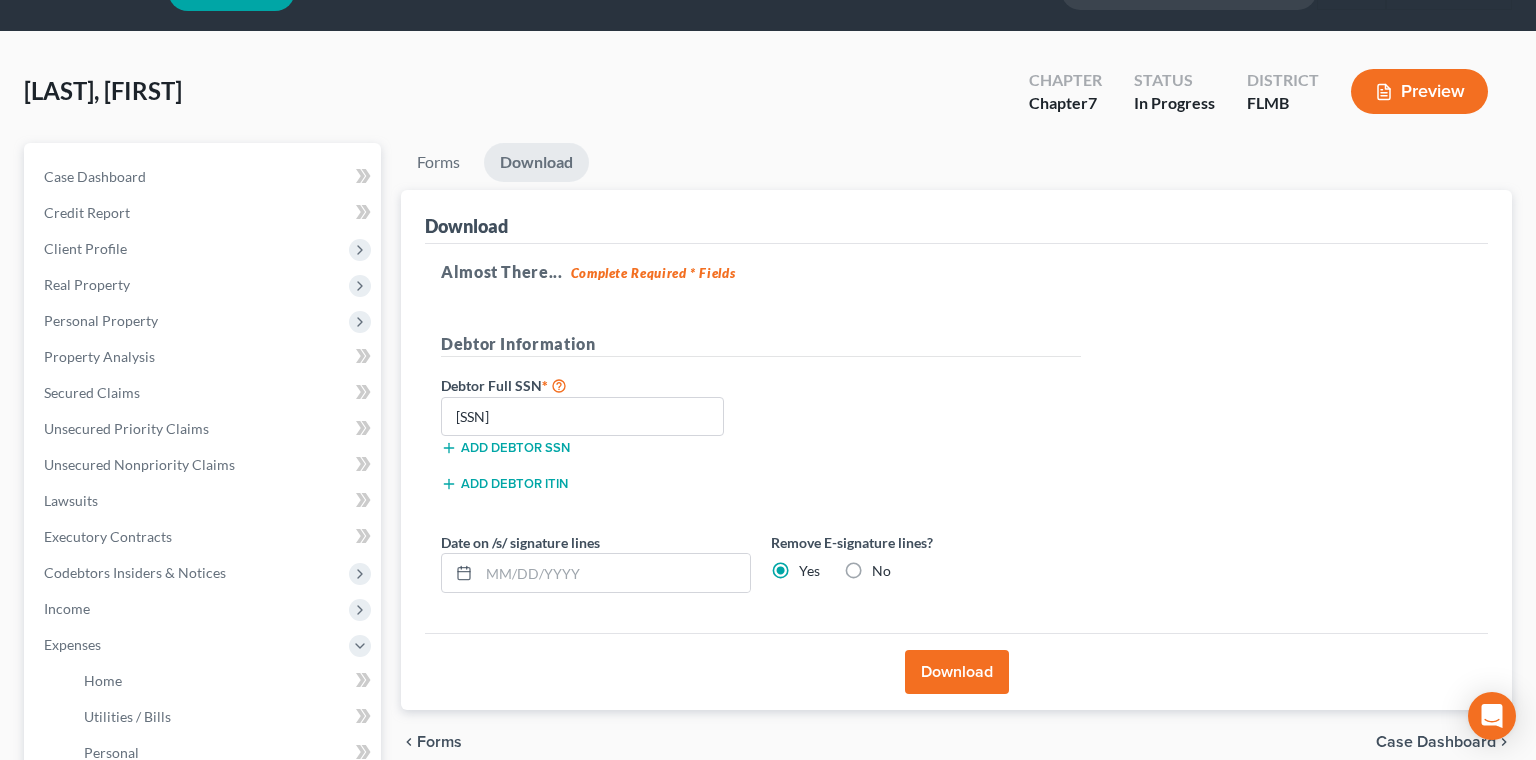 click on "Taxes / Insurance" at bounding box center [224, 825] 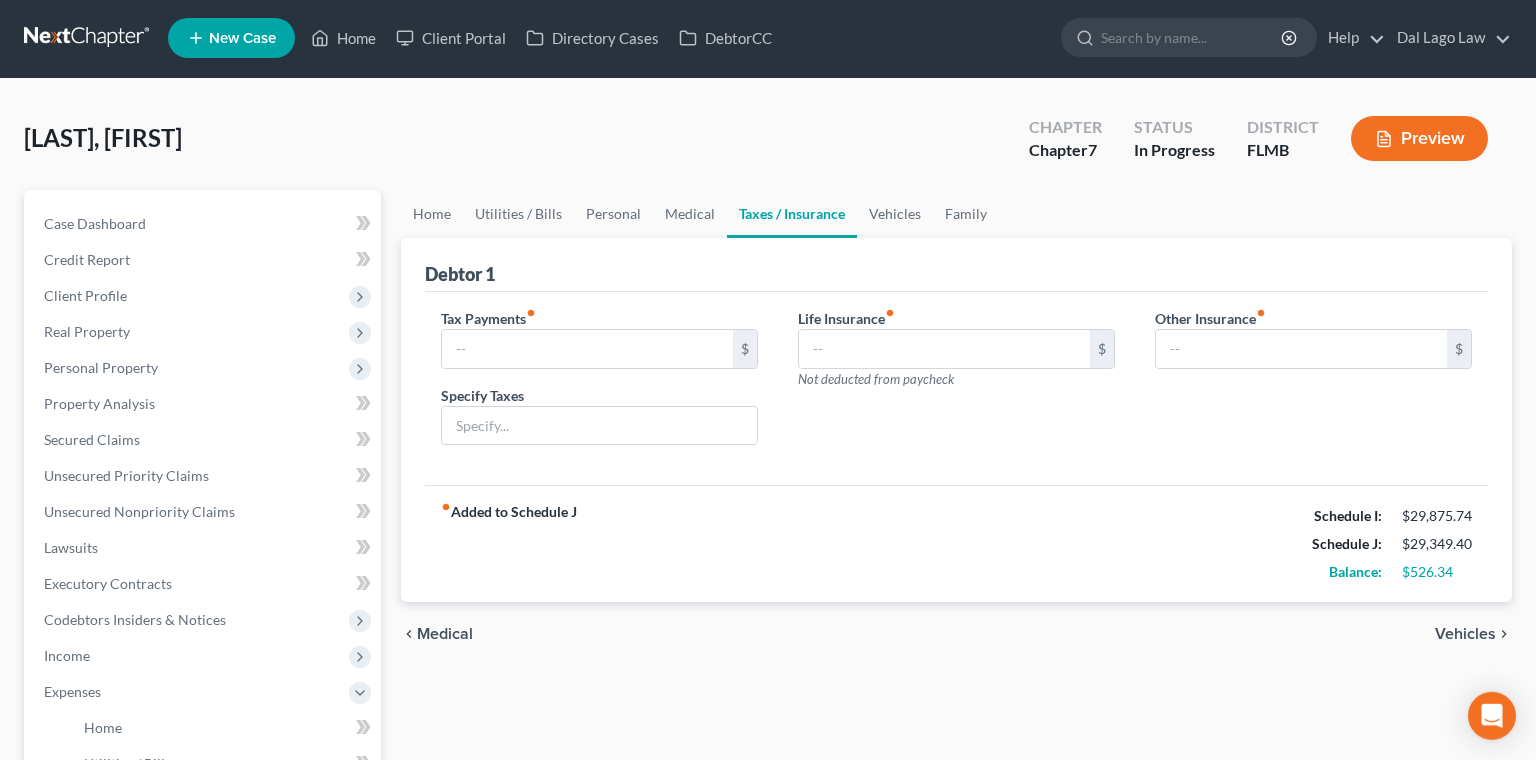 scroll, scrollTop: 0, scrollLeft: 0, axis: both 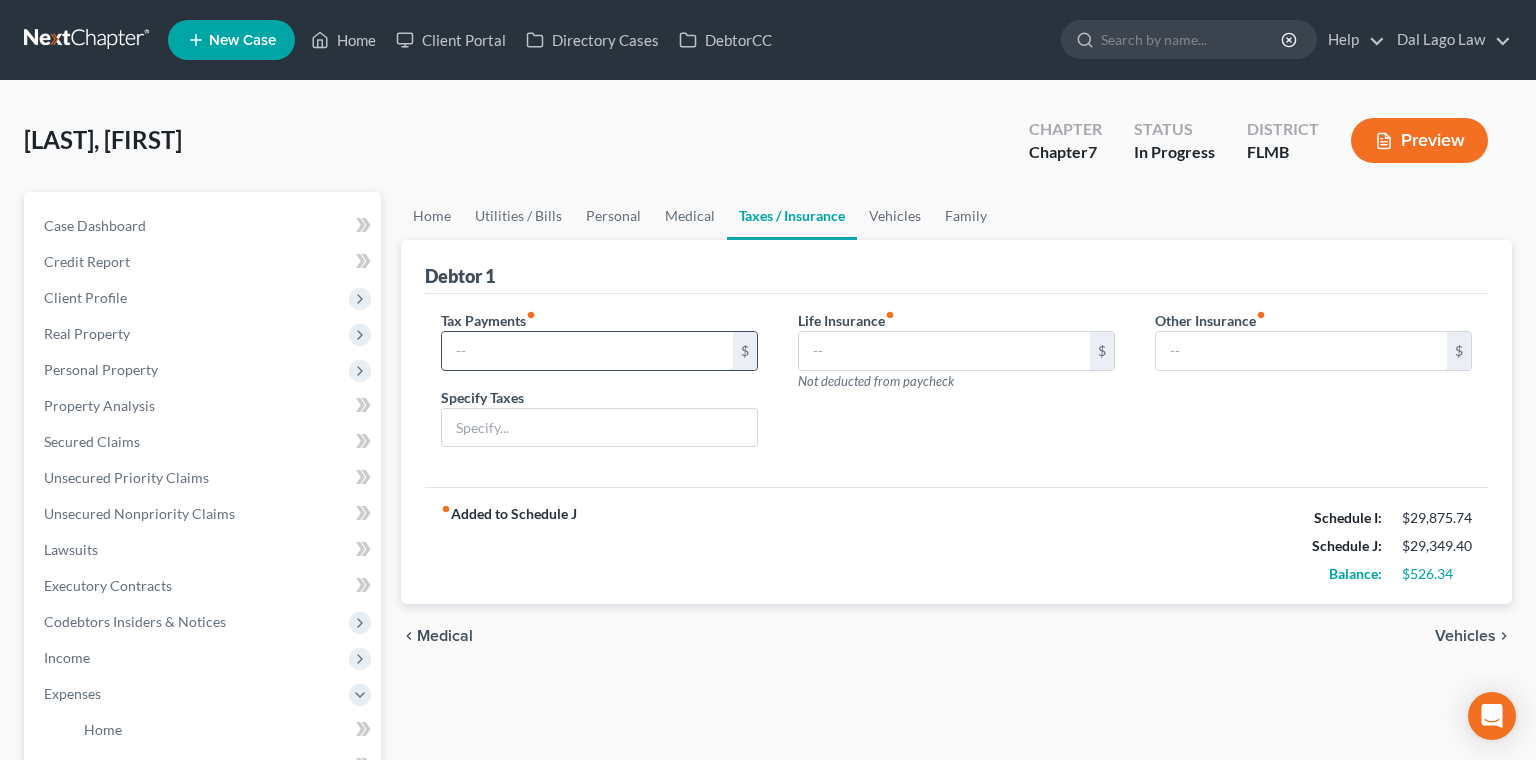 click at bounding box center [587, 351] 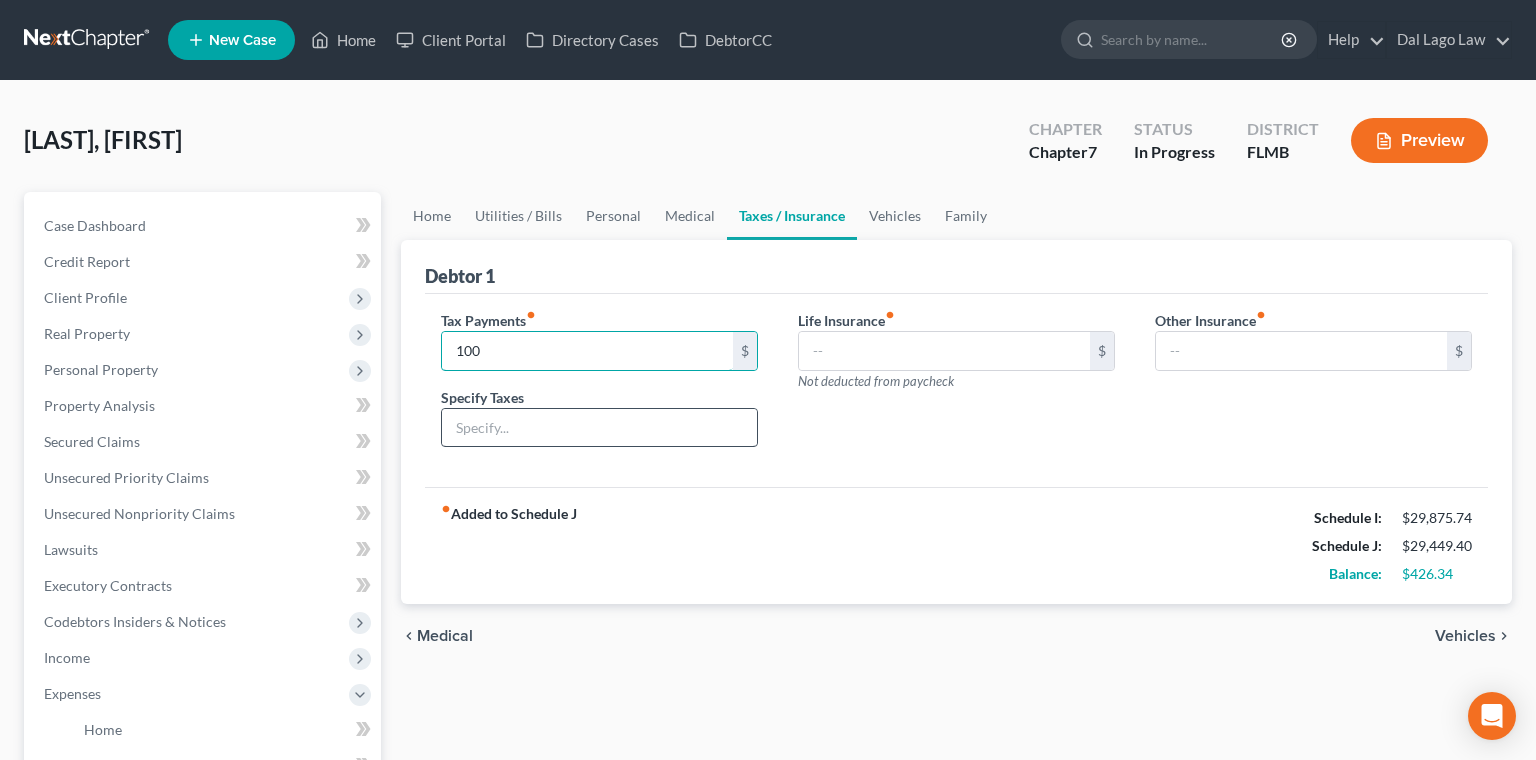 type on "100" 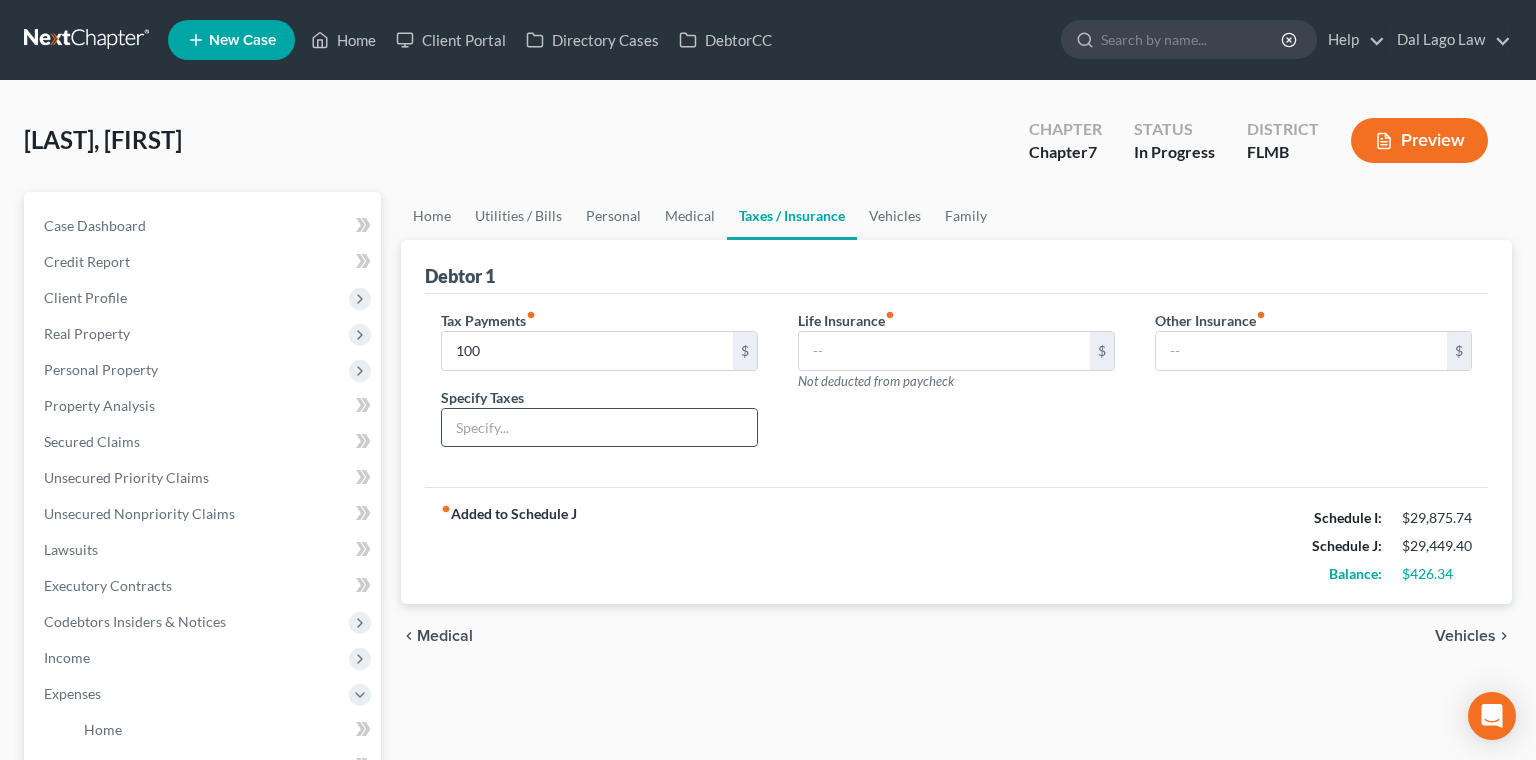 click at bounding box center [599, 428] 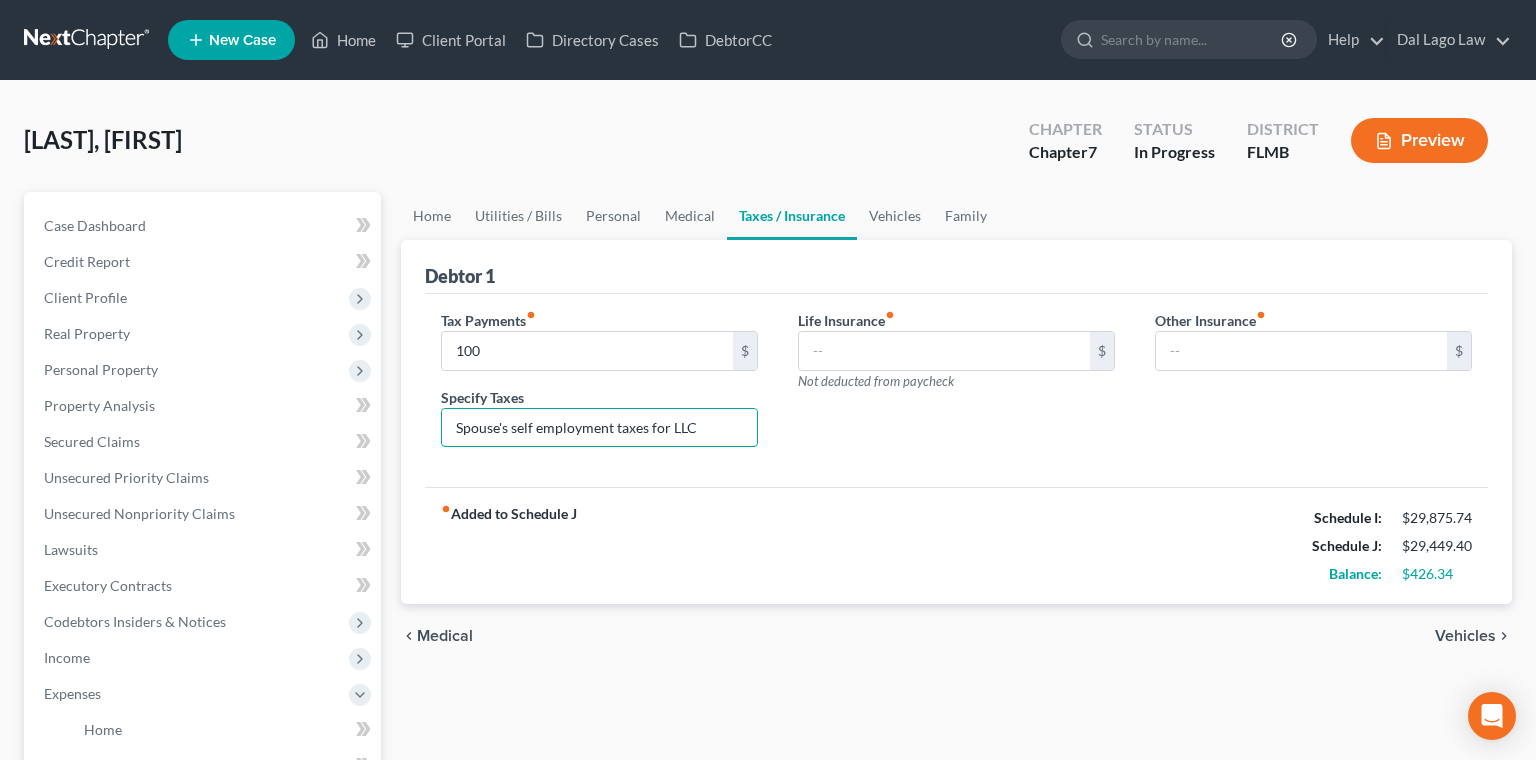 type on "Spouse's self employment taxes for LLC" 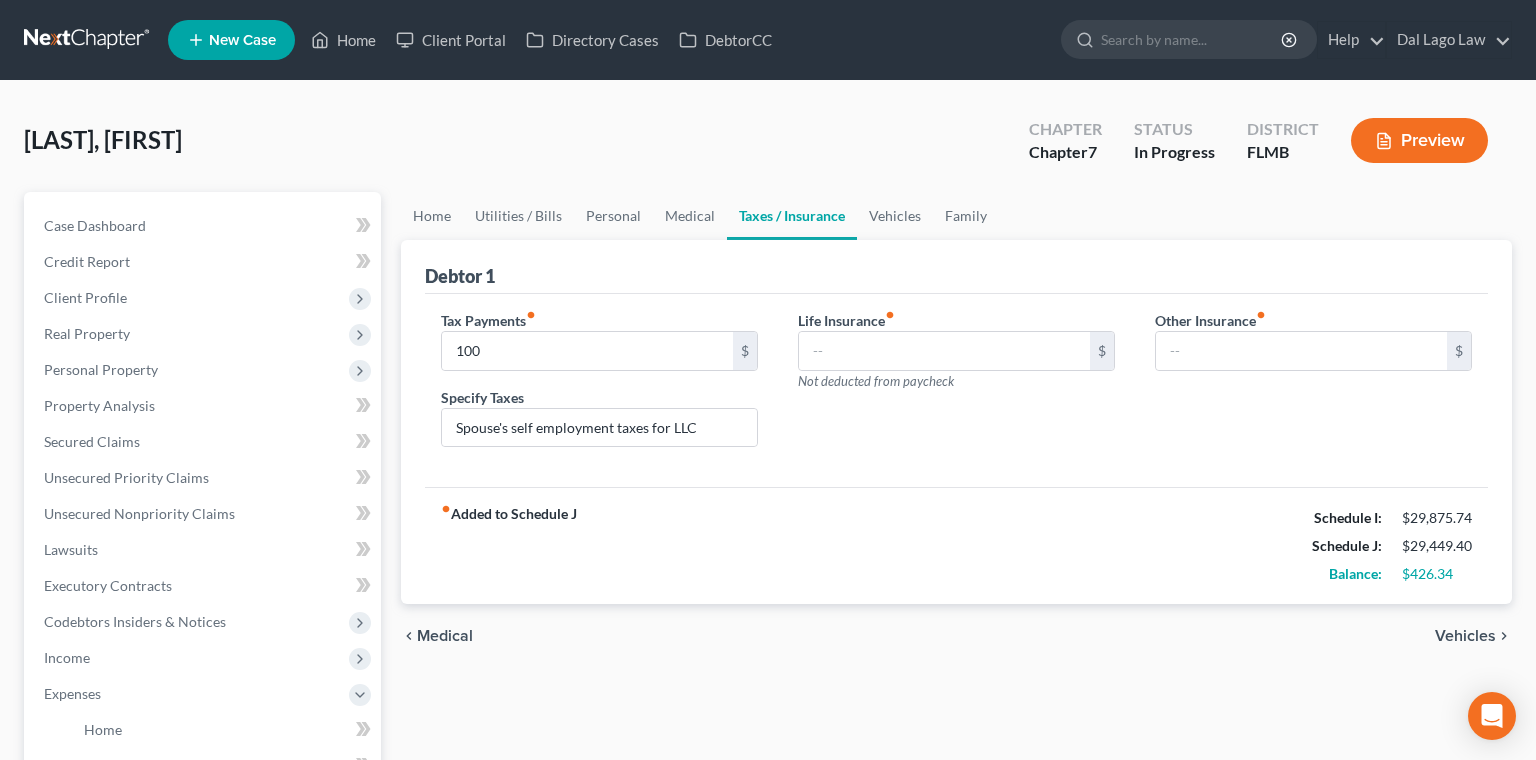 click on "Life Insurance  fiber_manual_record $ Not deducted from paycheck" at bounding box center [956, 387] 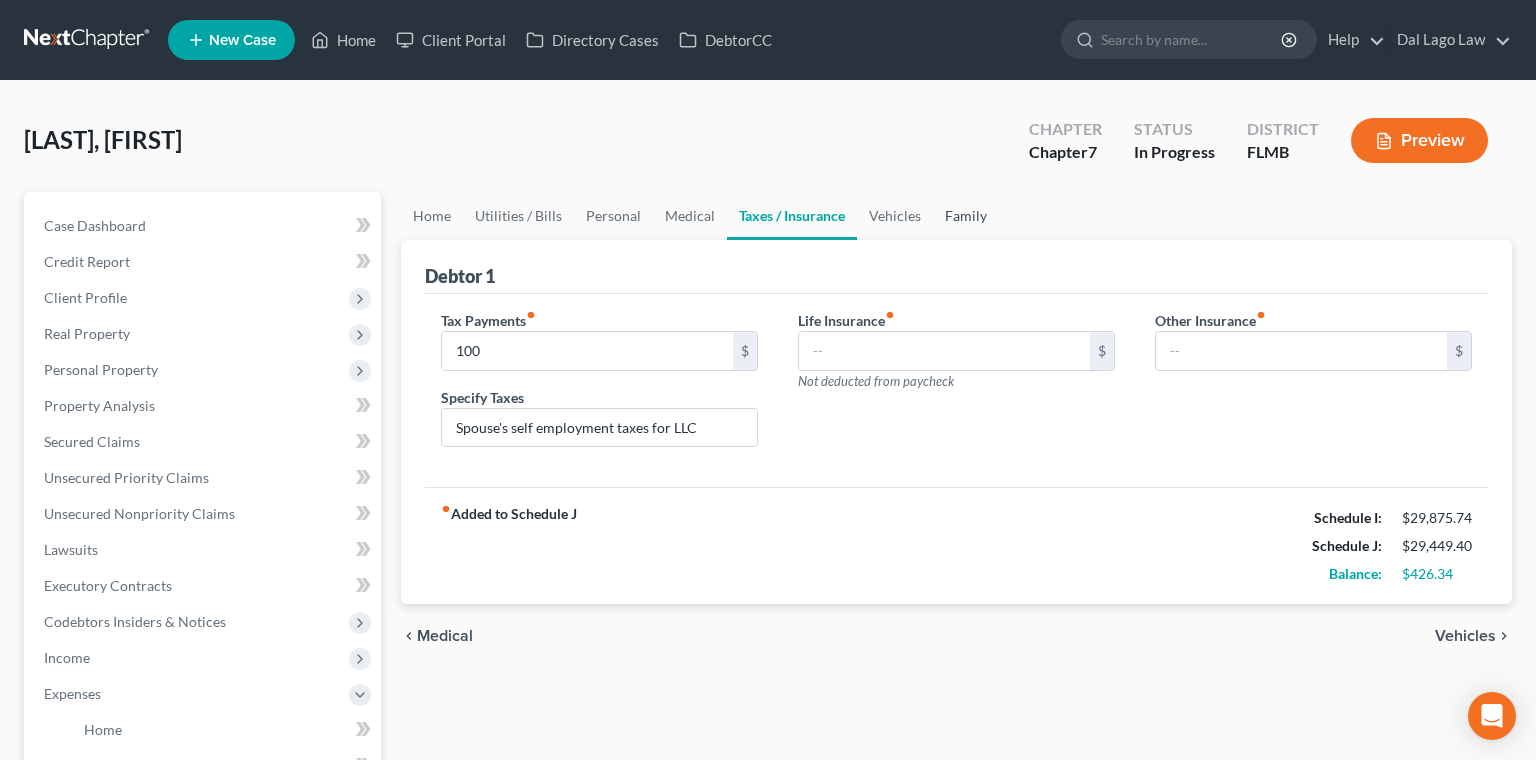 click on "Family" at bounding box center (966, 216) 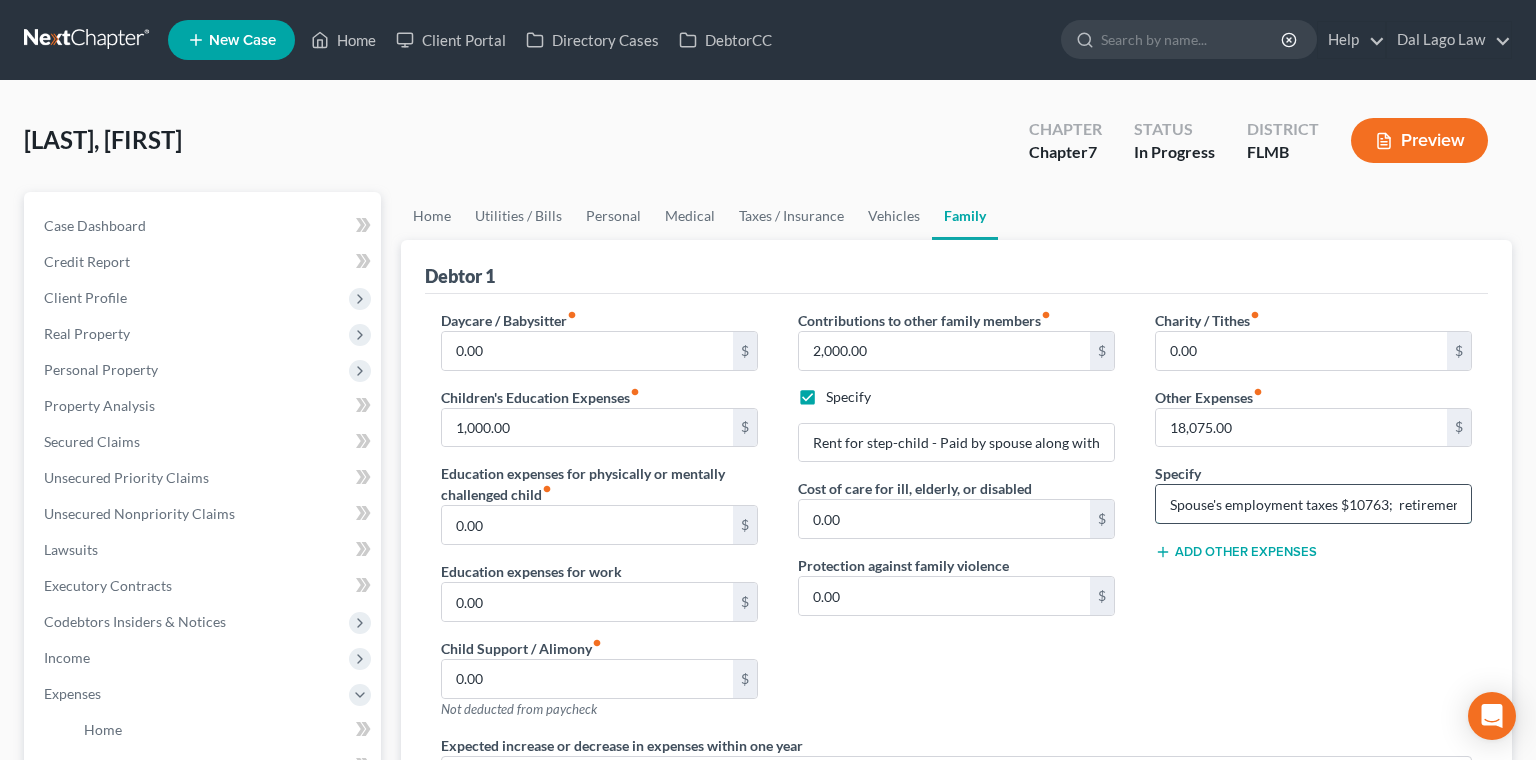 click on "Spouse's employment taxes $10763;  retirement $2542; life insur $70; personal expenses $4700" at bounding box center [1313, 504] 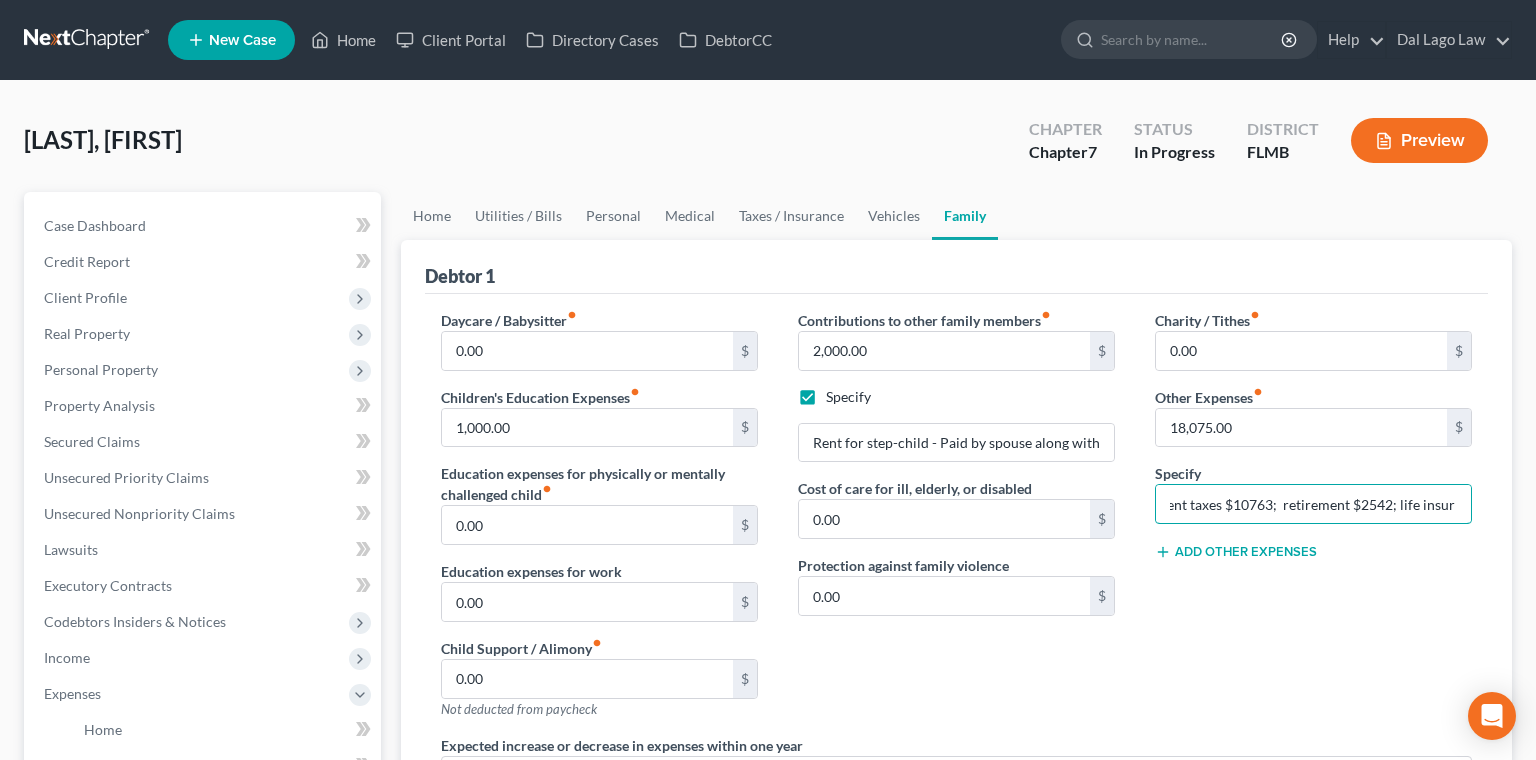scroll, scrollTop: 0, scrollLeft: 134, axis: horizontal 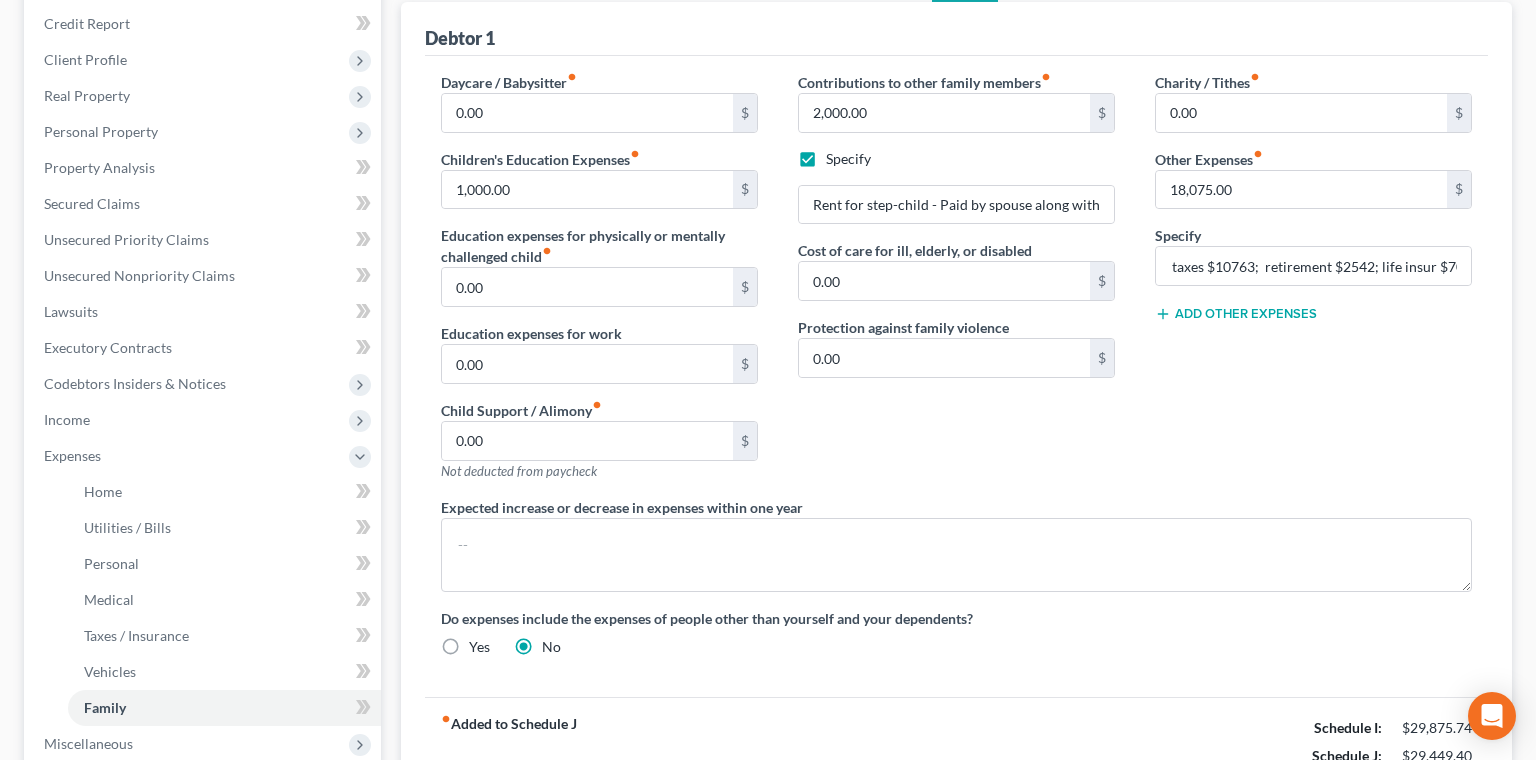click on "Download & Print" at bounding box center [202, 925] 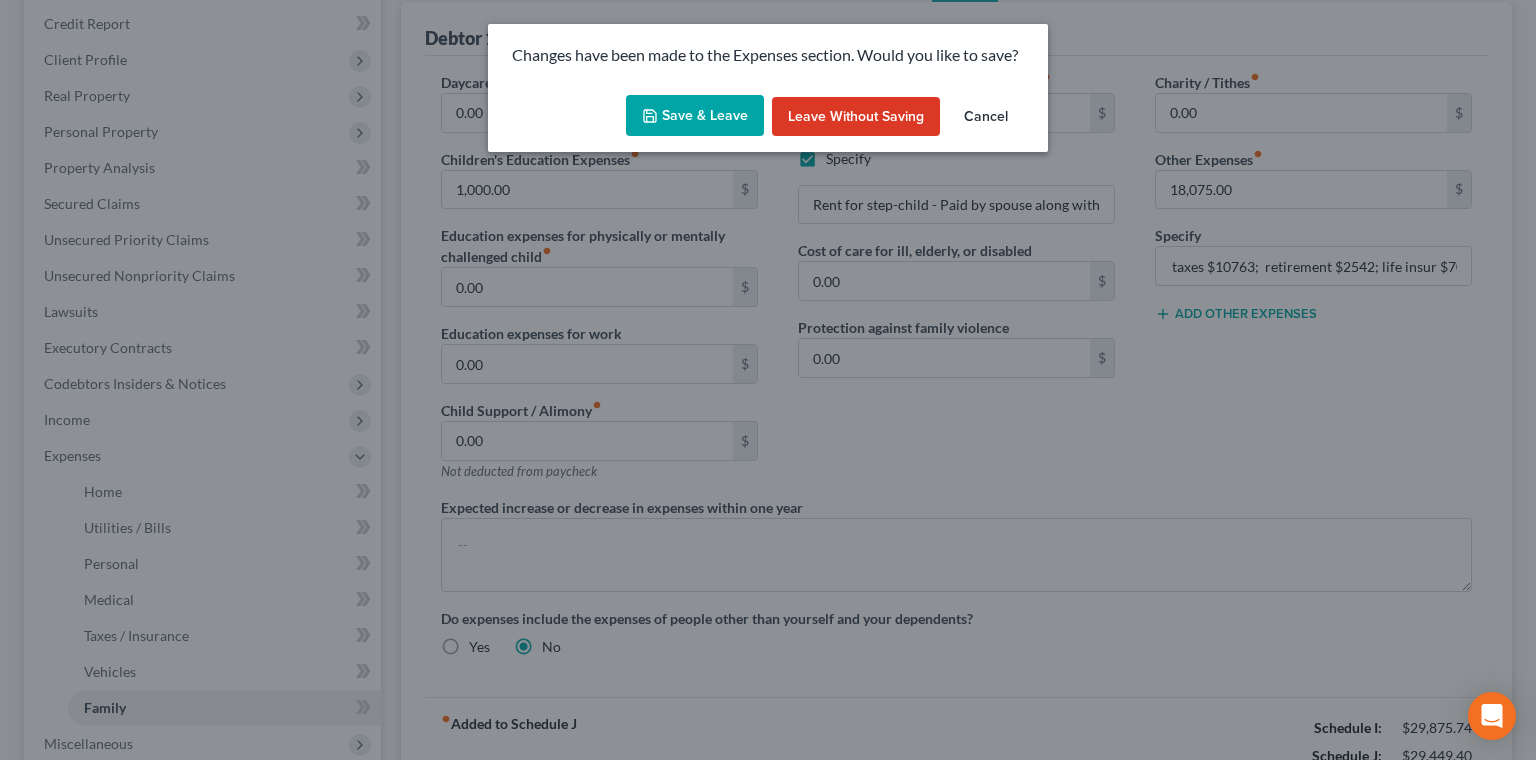 click on "Save & Leave" at bounding box center (695, 116) 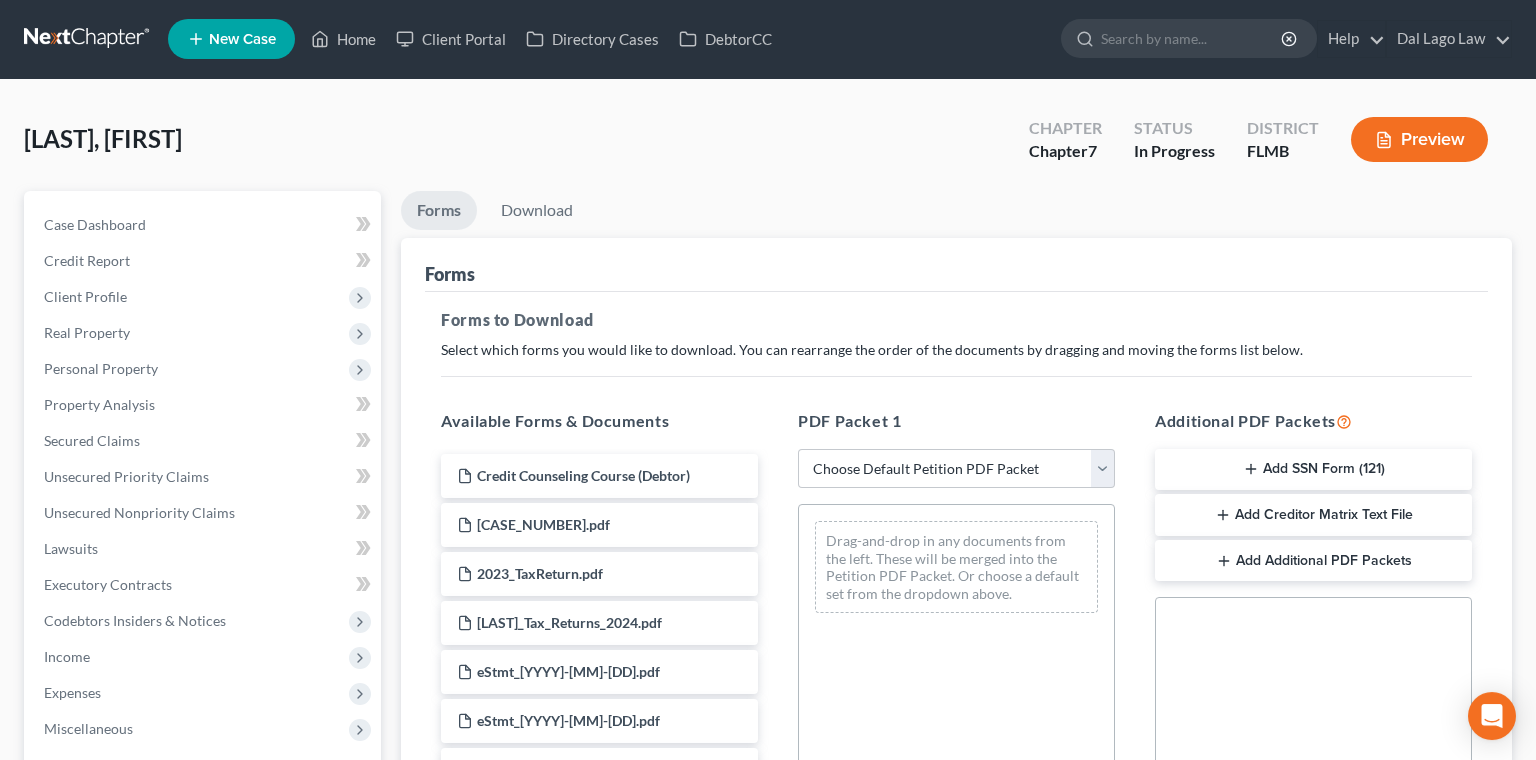 scroll, scrollTop: 0, scrollLeft: 0, axis: both 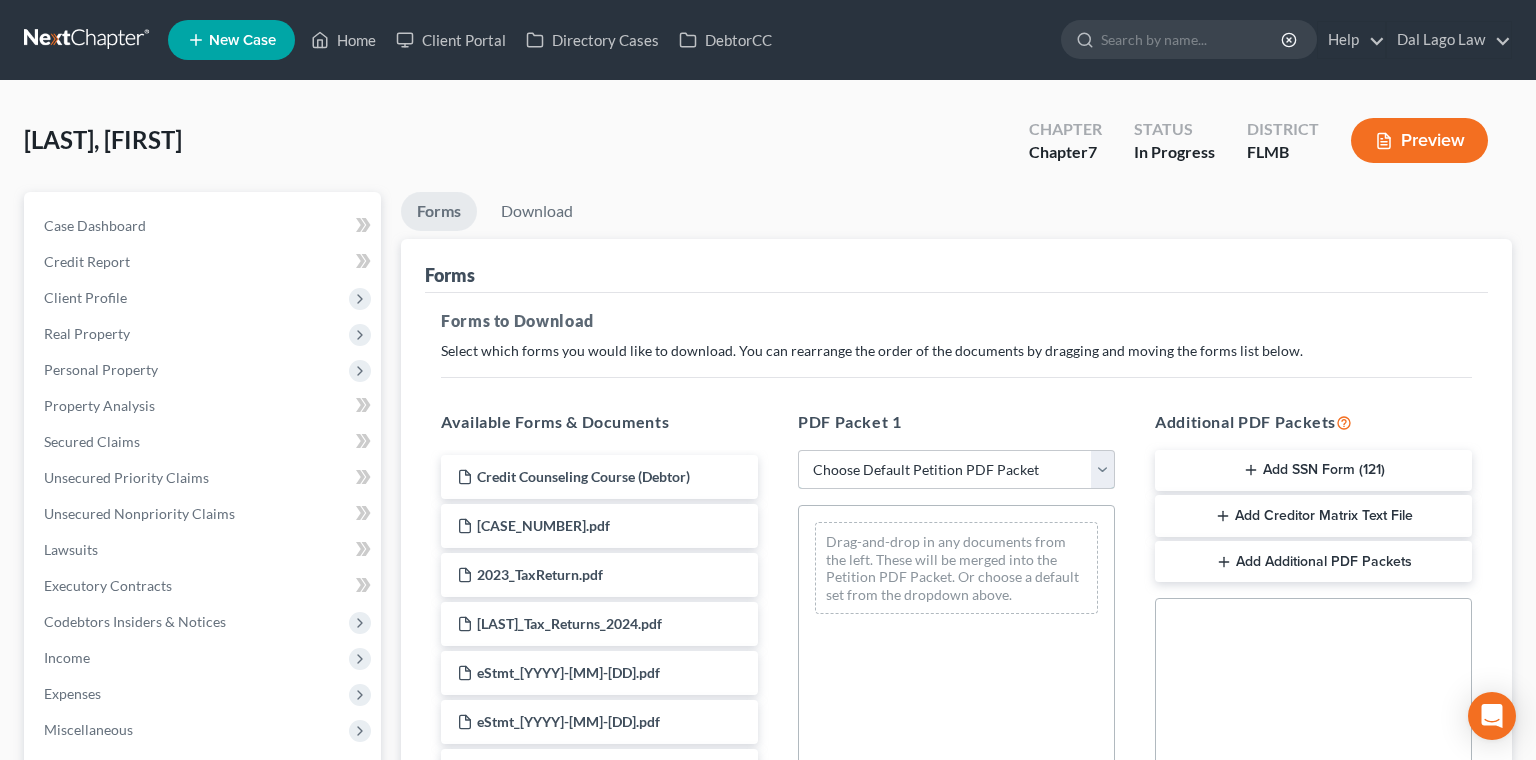 click on "Choose Default Petition PDF Packet Complete Bankruptcy Petition (all forms and schedules) Emergency Filing Forms (Petition and Creditor List Only) Amended Forms Signature Pages Only A/B, Decl, SOFA" at bounding box center [956, 470] 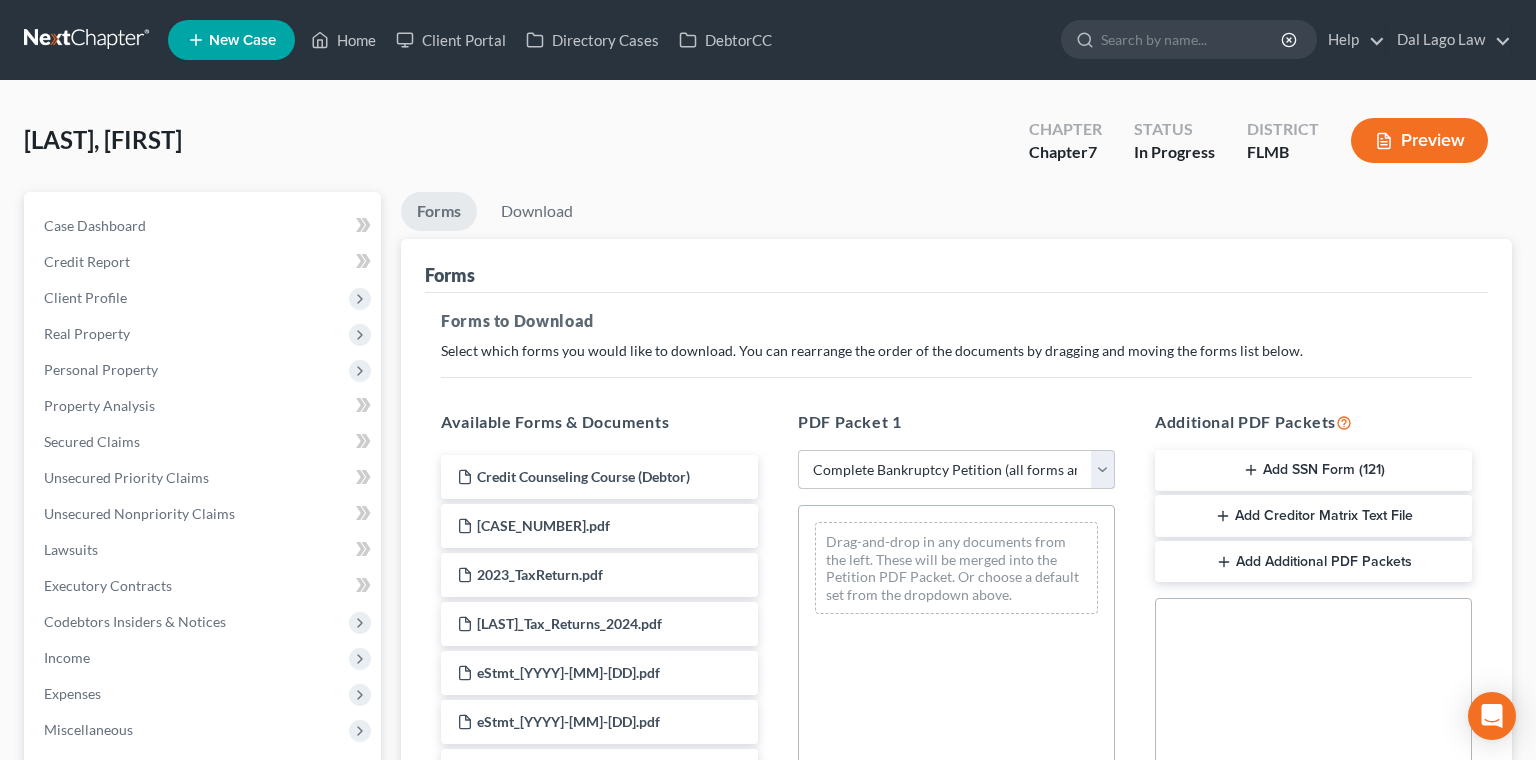 click on "Complete Bankruptcy Petition (all forms and schedules)" at bounding box center (0, 0) 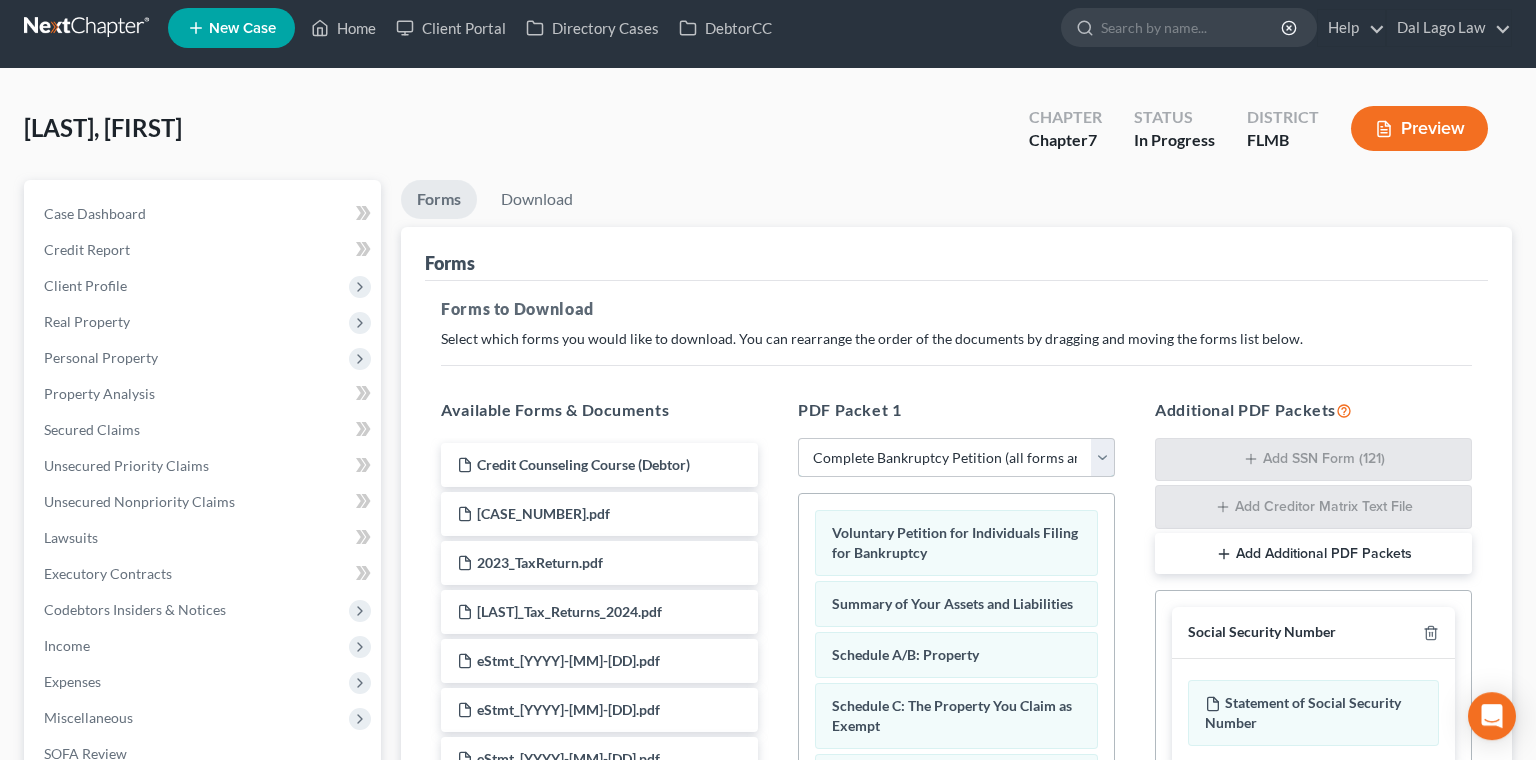 scroll, scrollTop: 314, scrollLeft: 0, axis: vertical 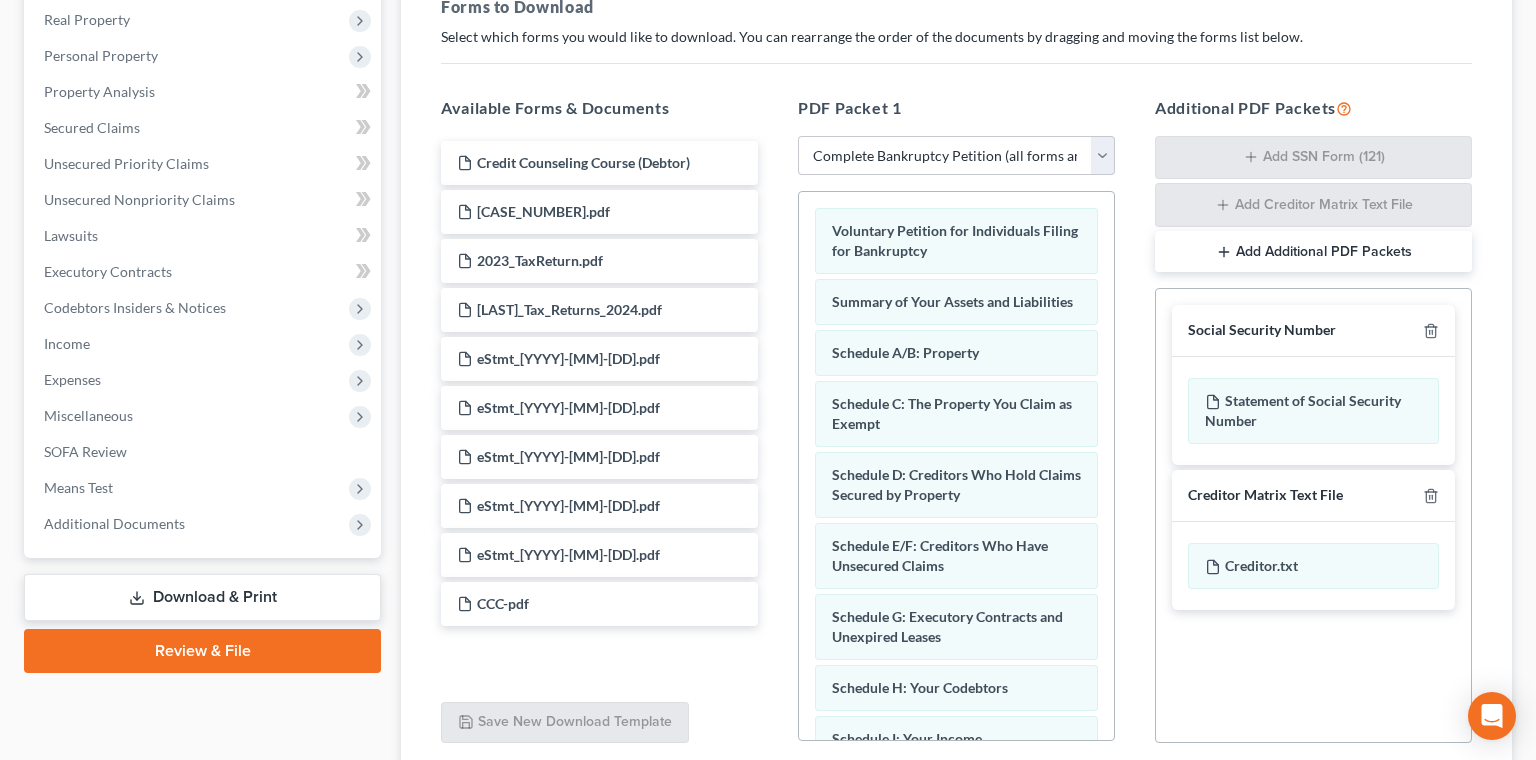 drag, startPoint x: 1470, startPoint y: 675, endPoint x: 1448, endPoint y: 649, distance: 34.058773 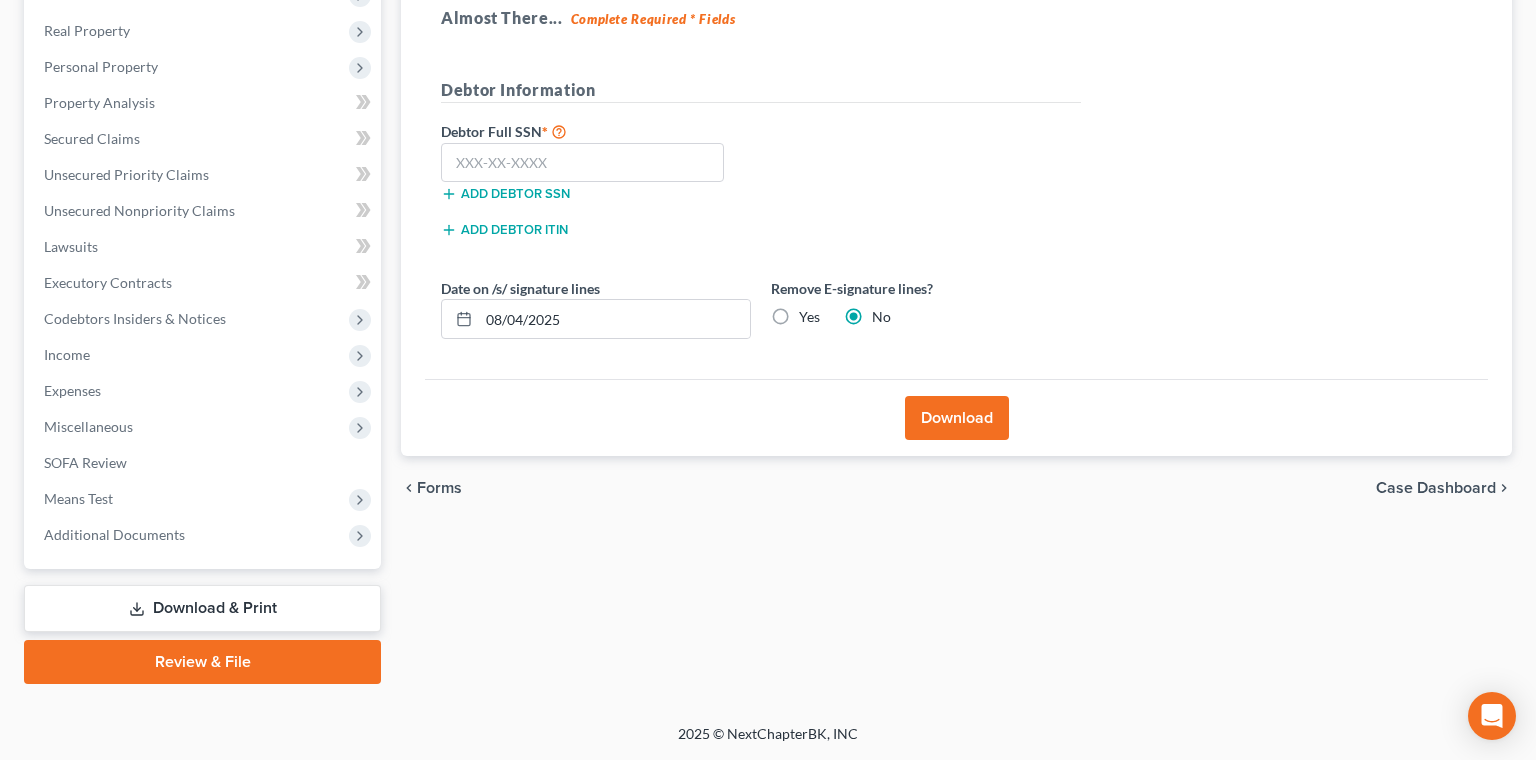 scroll, scrollTop: 49, scrollLeft: 0, axis: vertical 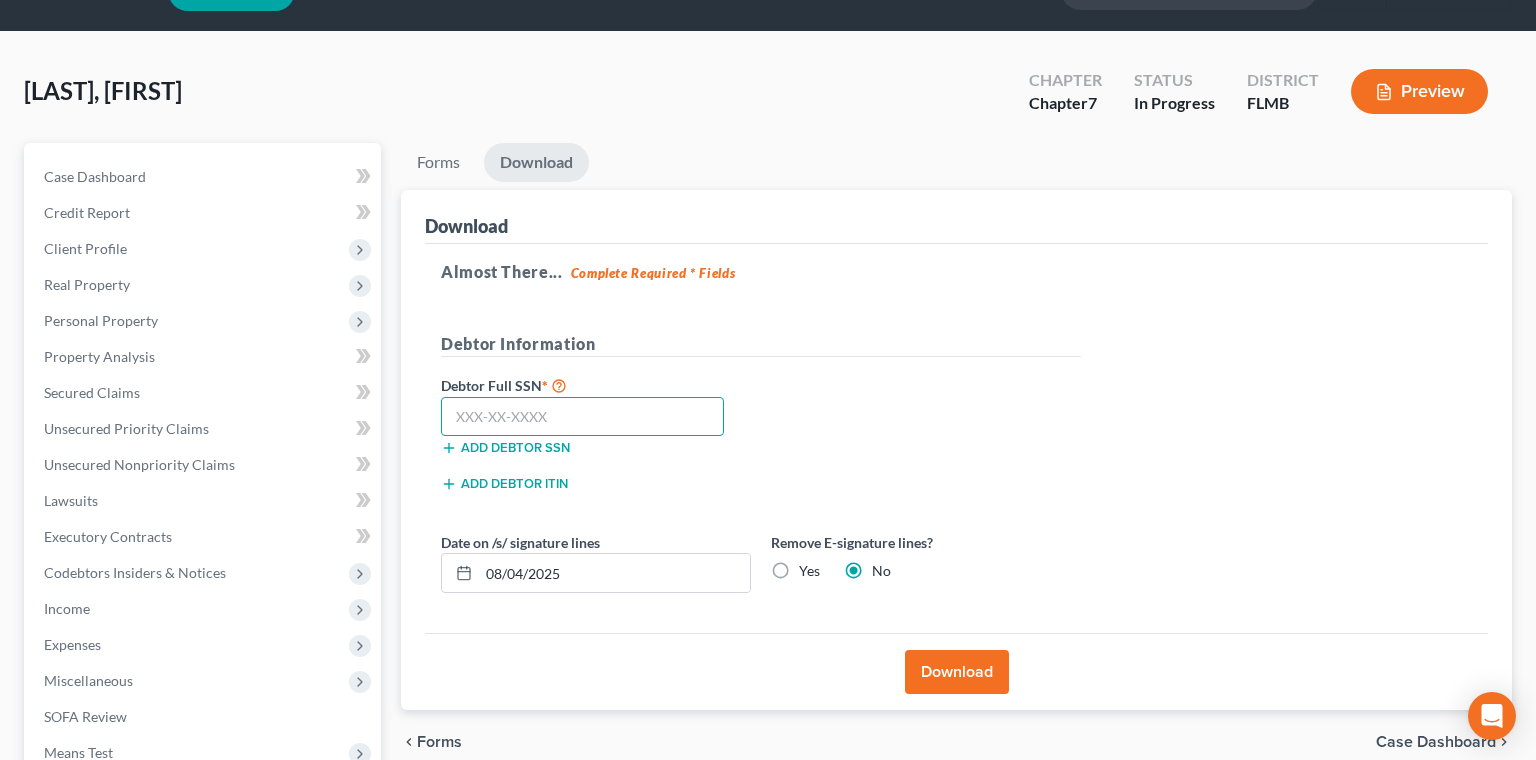 click at bounding box center (582, 417) 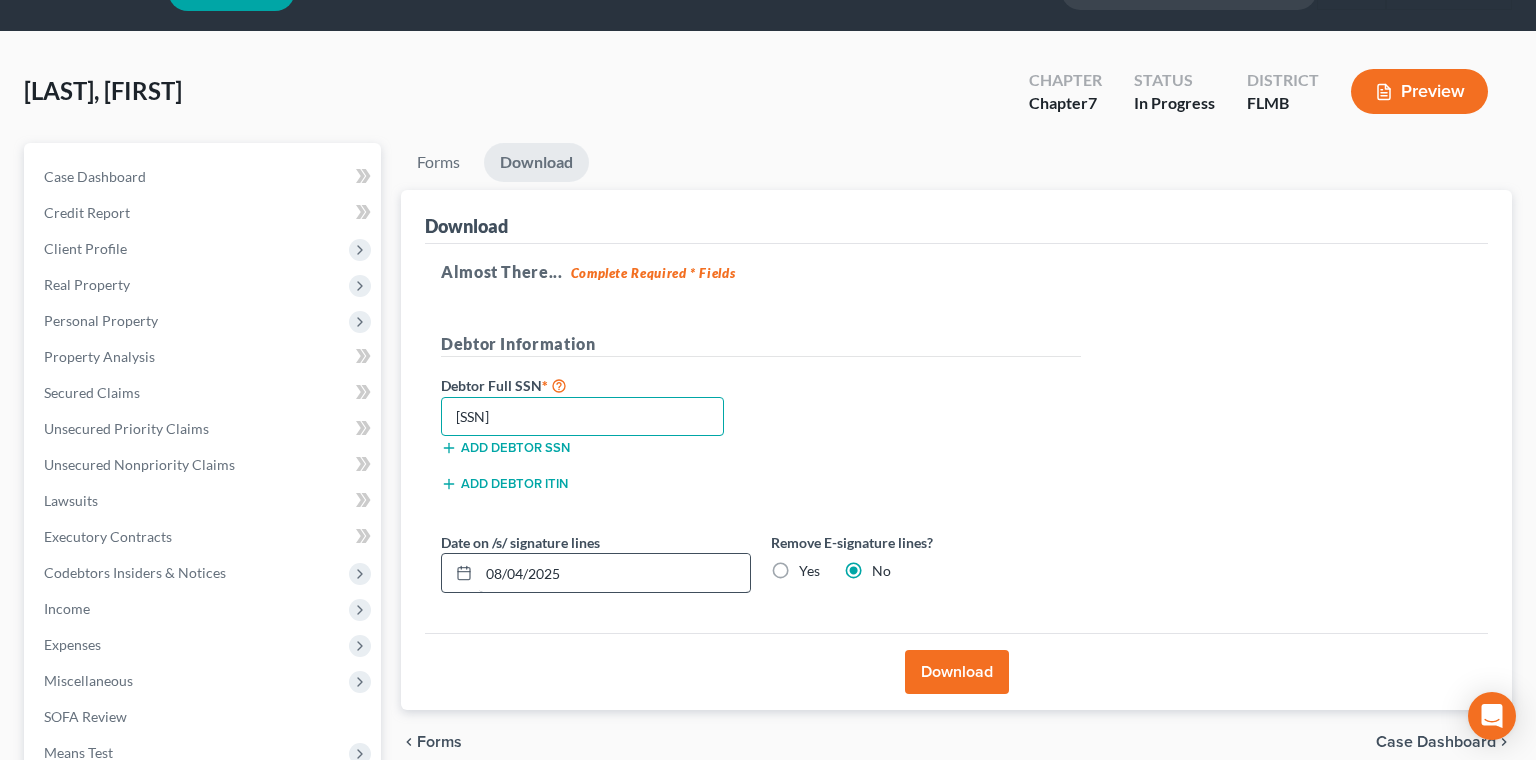 type on "[SSN]" 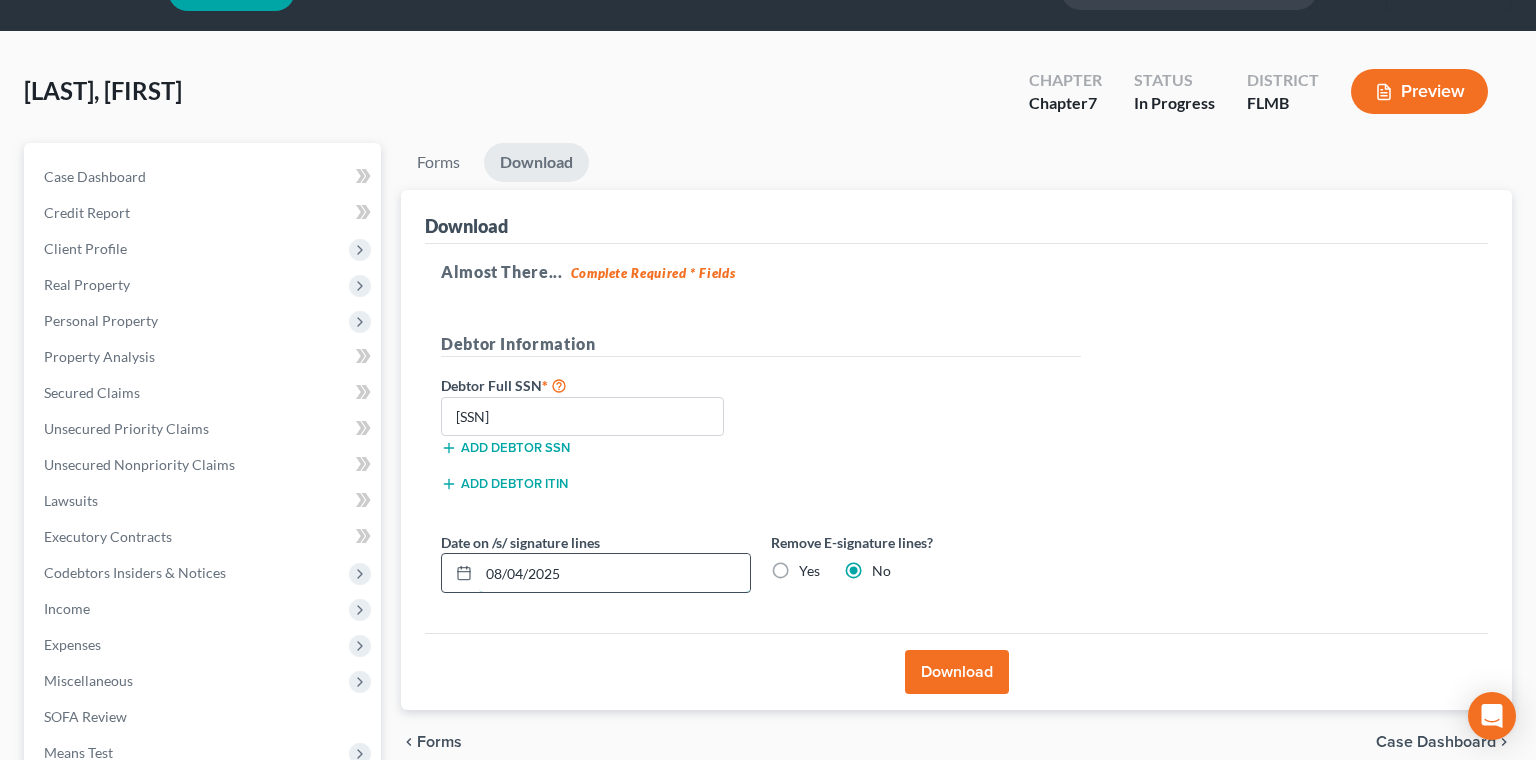drag, startPoint x: 518, startPoint y: 440, endPoint x: 347, endPoint y: 442, distance: 171.01169 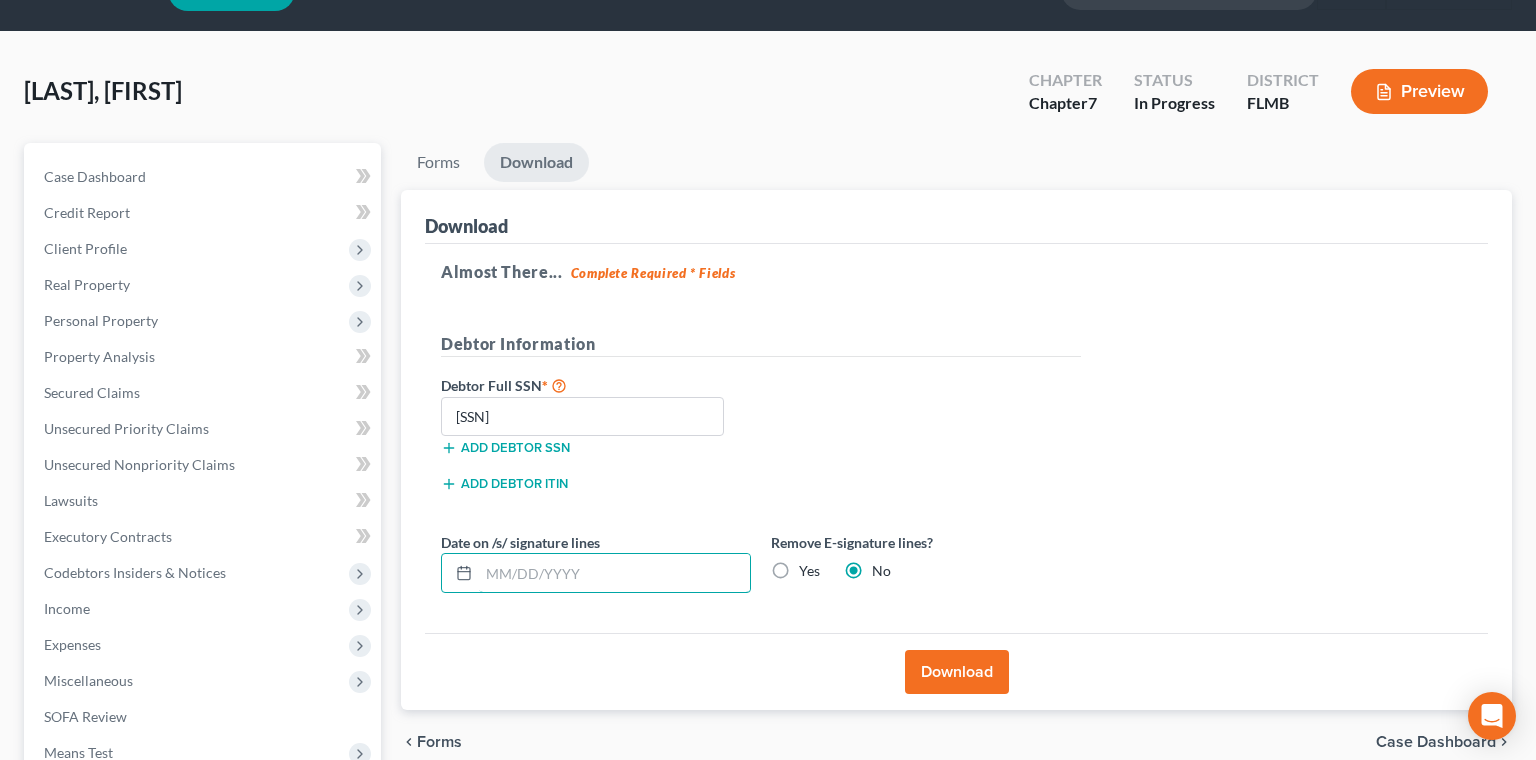 type 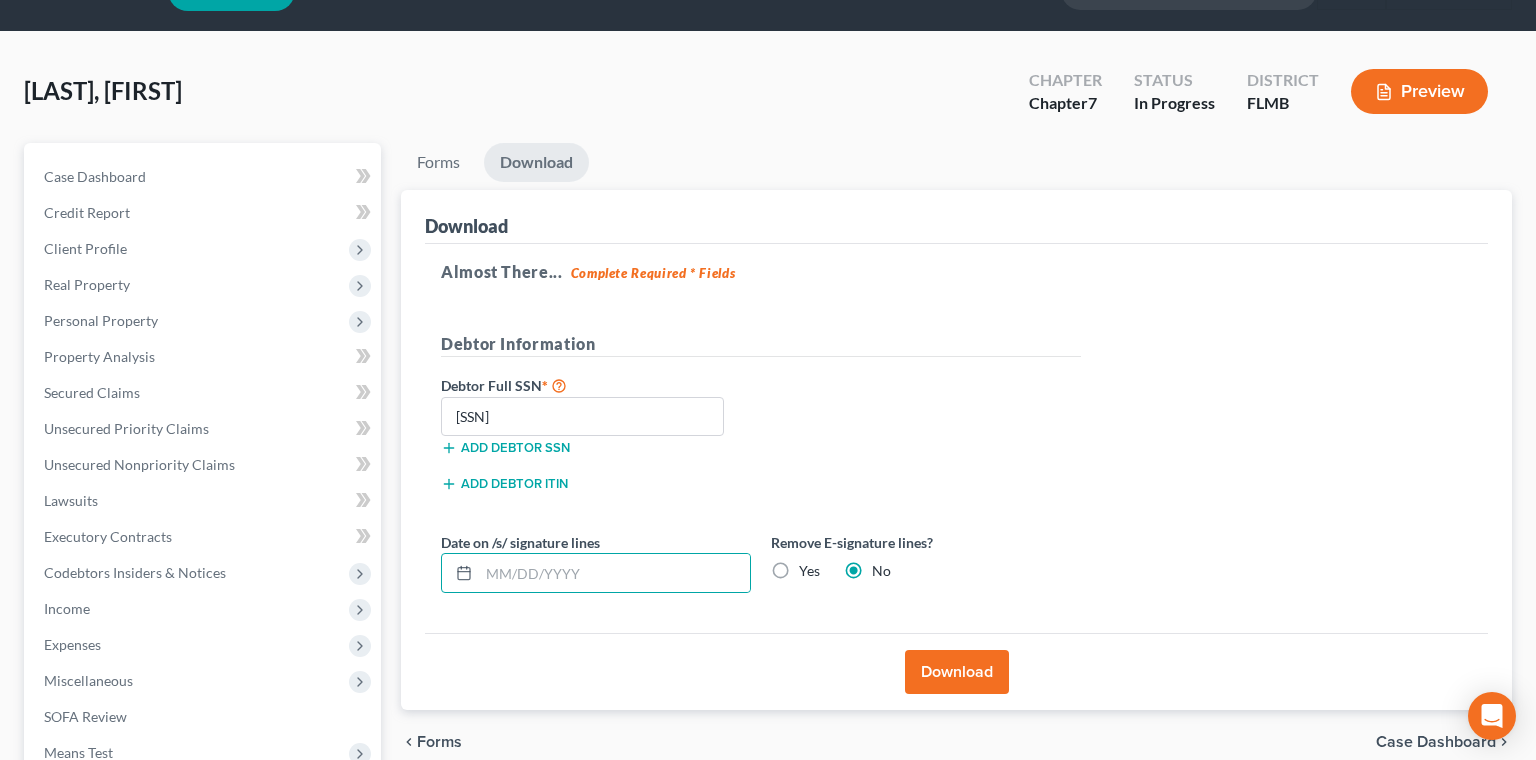 click on "Yes" at bounding box center [809, 571] 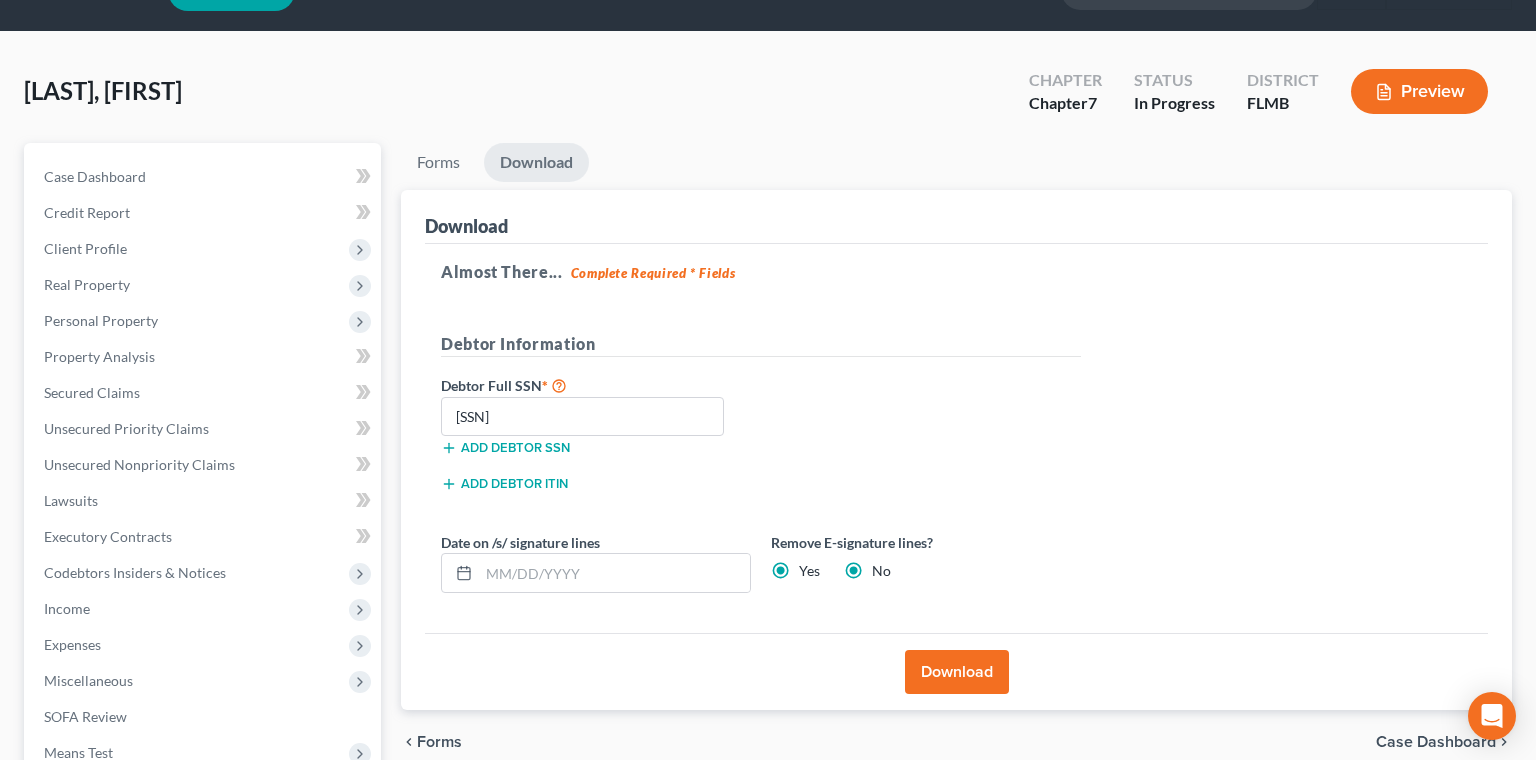 radio on "false" 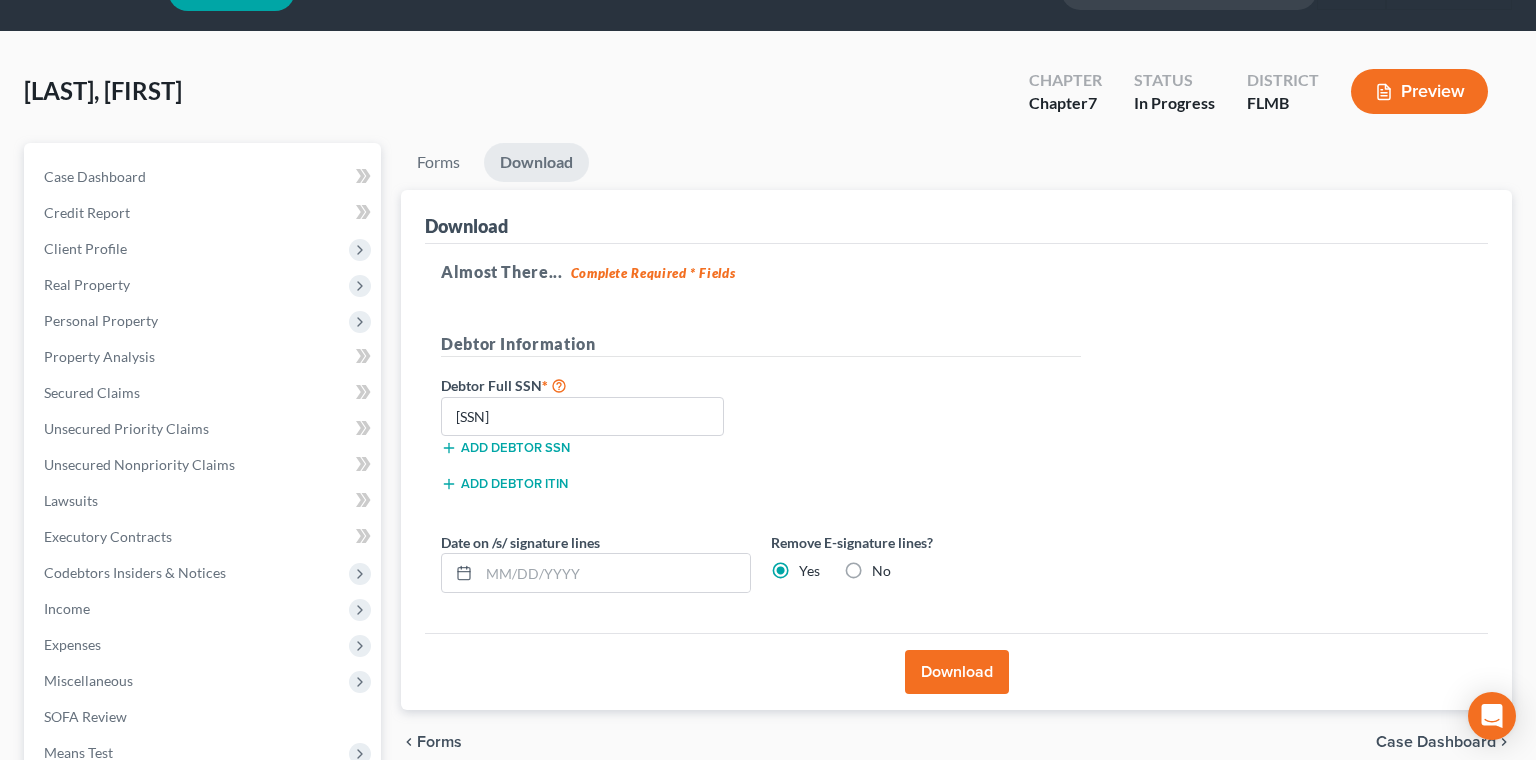 click on "Download" at bounding box center (957, 672) 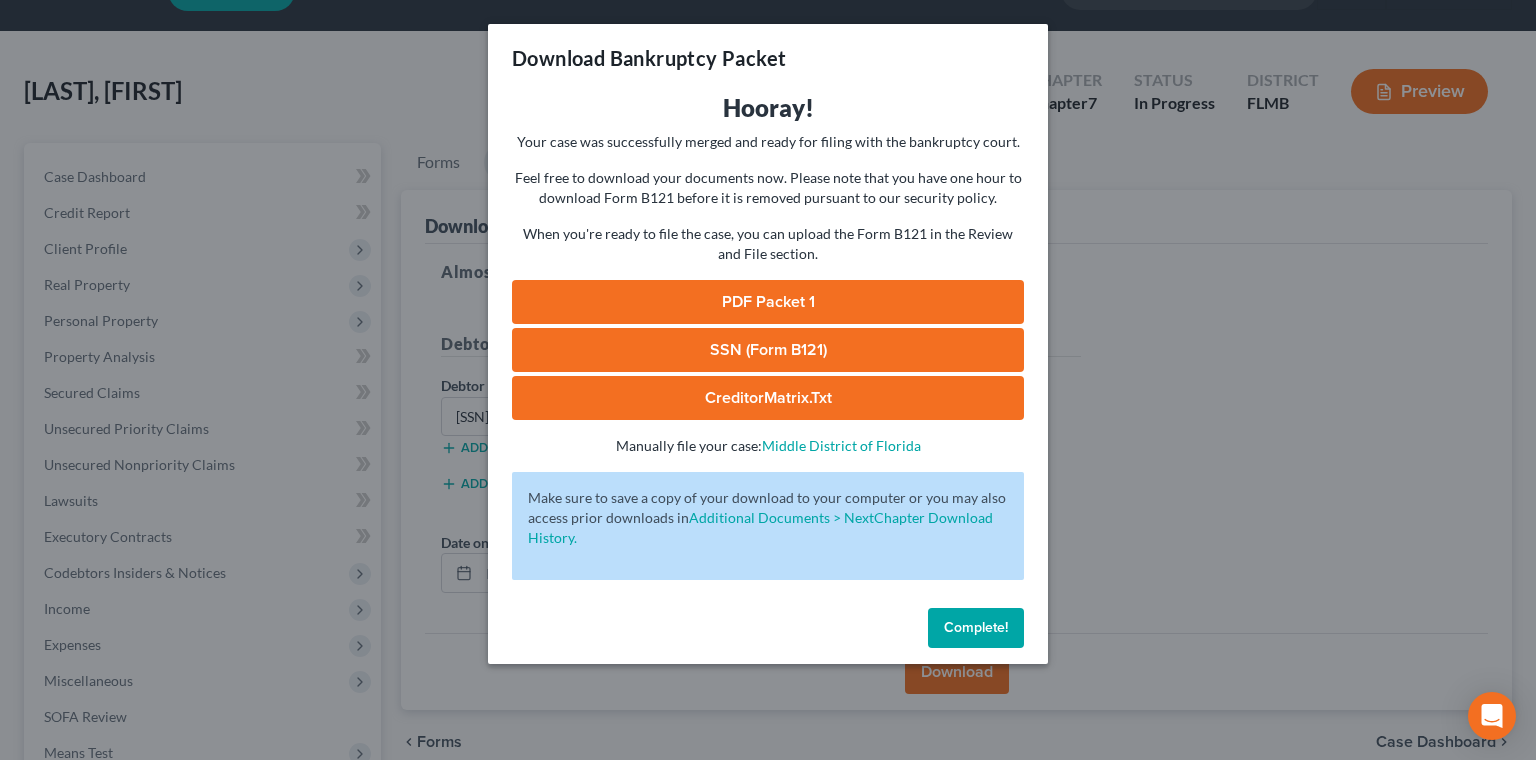 click on "PDF Packet 1" at bounding box center [768, 302] 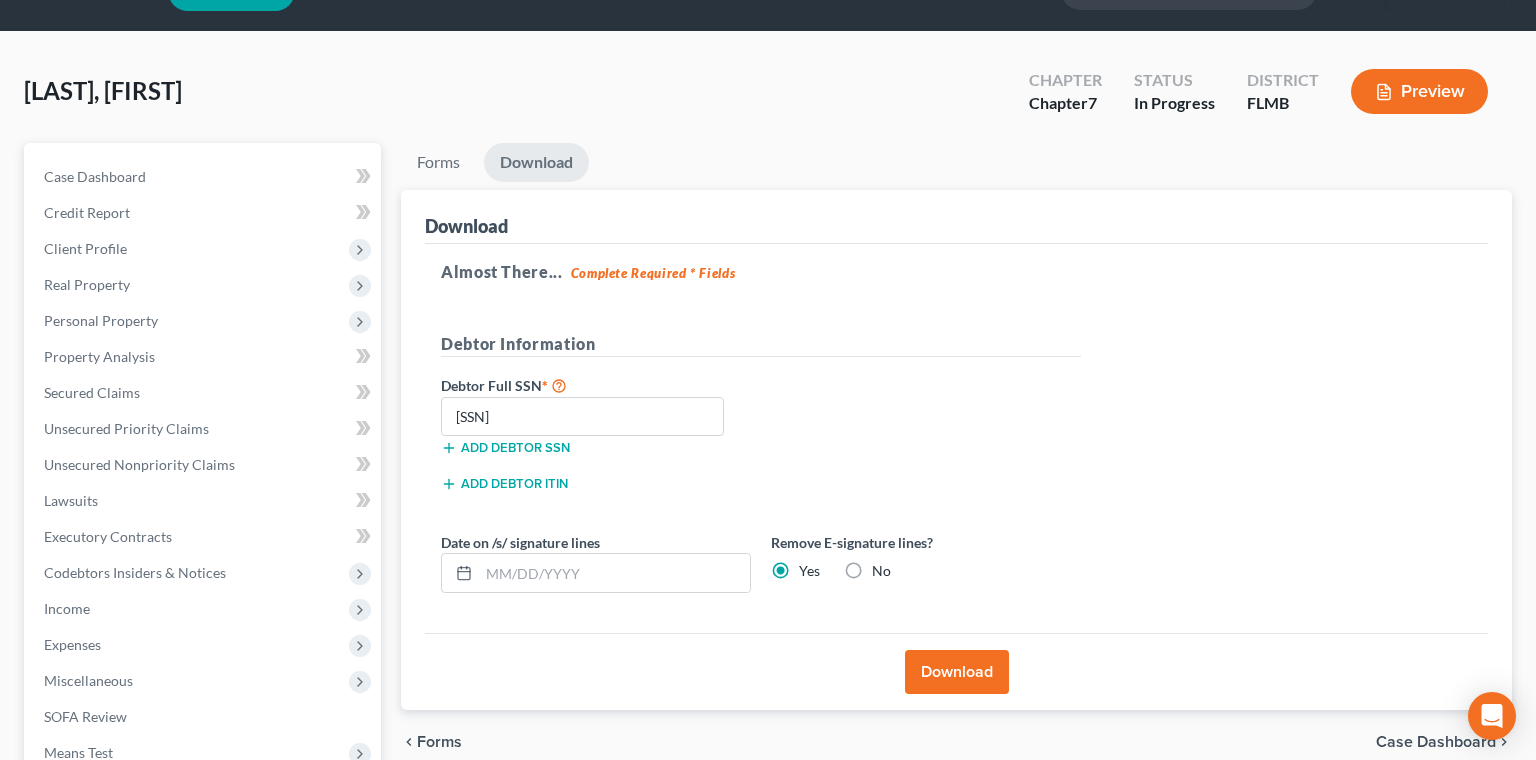 click on "Case Dashboard" at bounding box center [1436, 742] 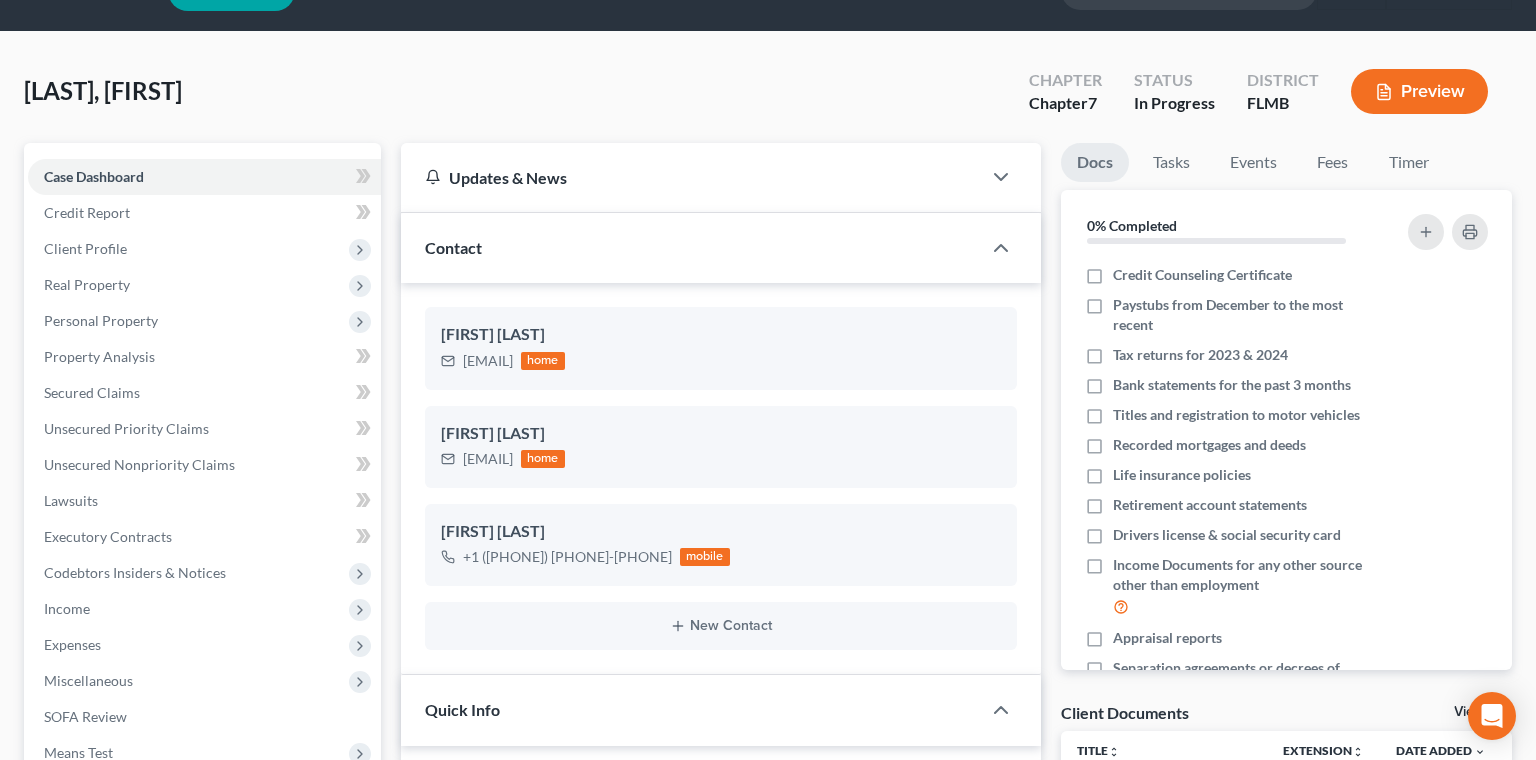 scroll, scrollTop: 0, scrollLeft: 0, axis: both 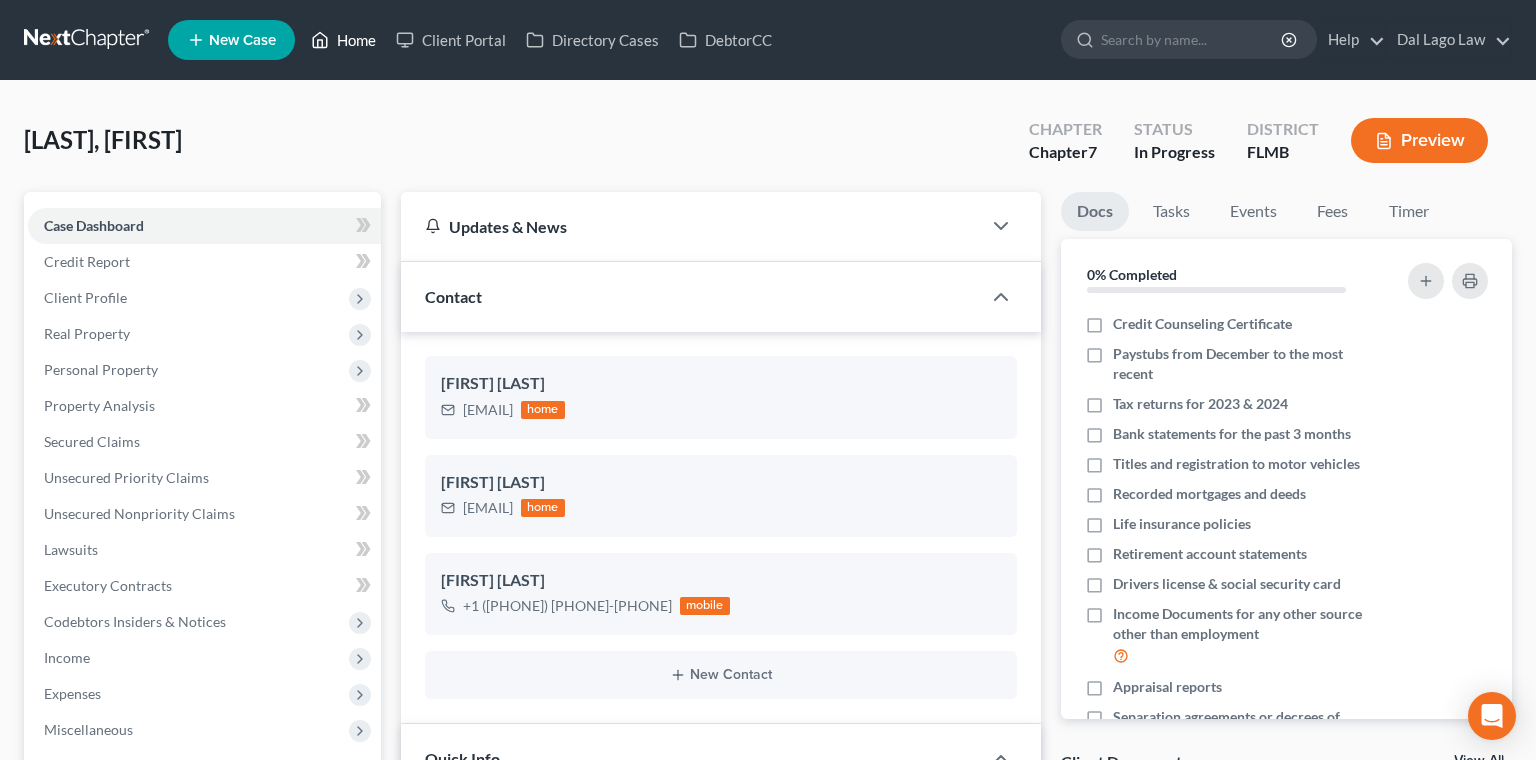 click on "Home" at bounding box center [343, 40] 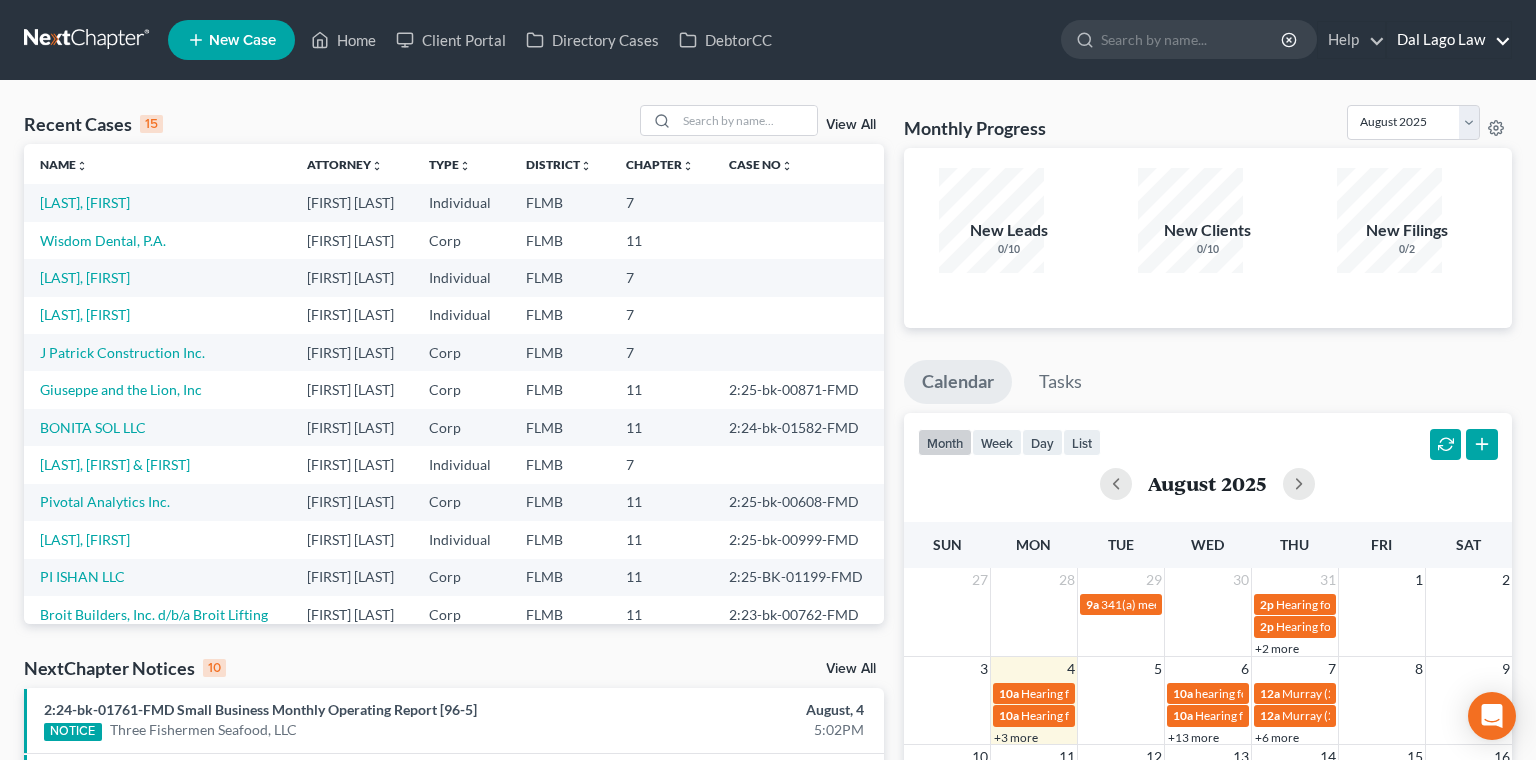 click on "Dal Lago Law" at bounding box center [1449, 40] 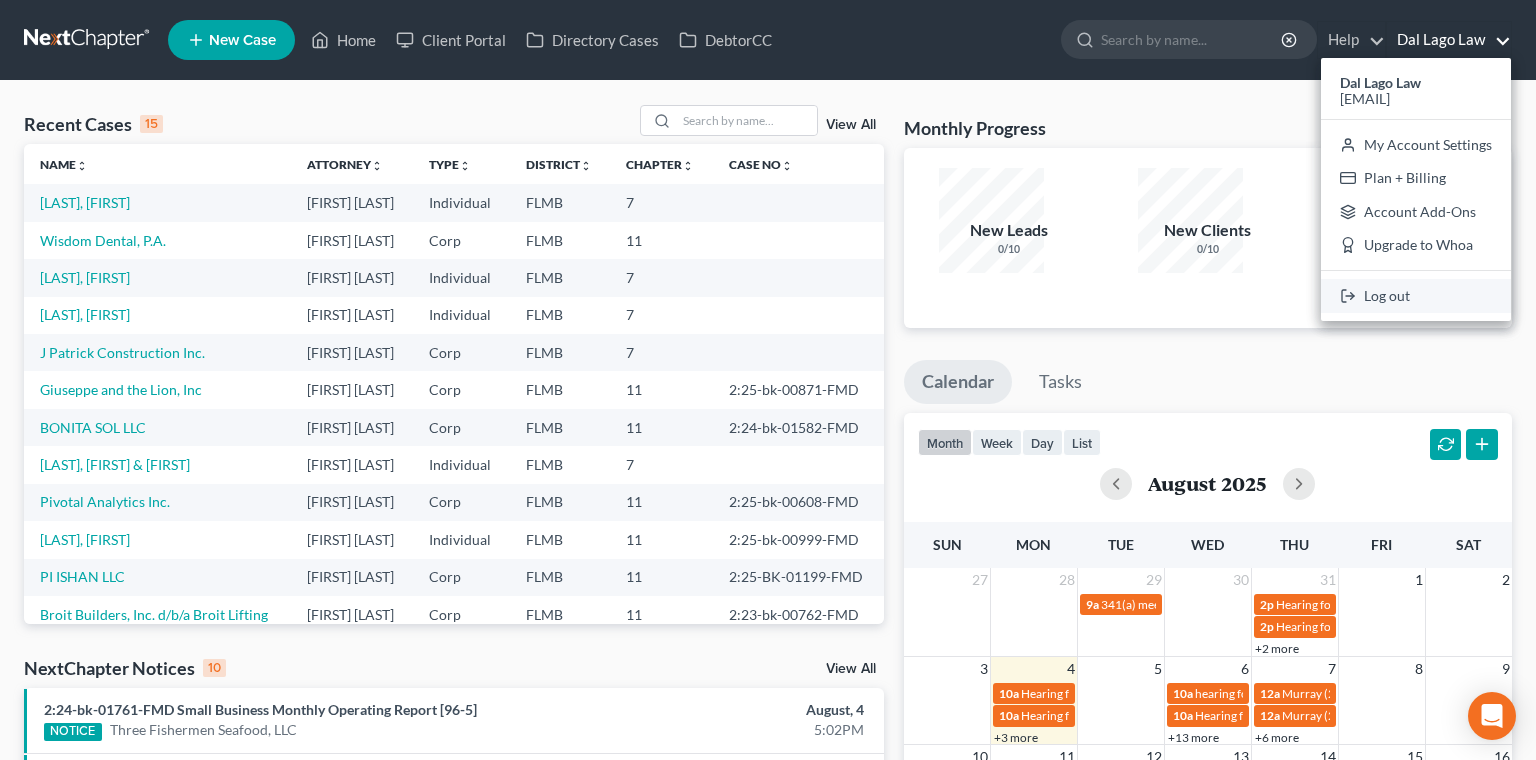 click on "Log out" at bounding box center [1416, 296] 